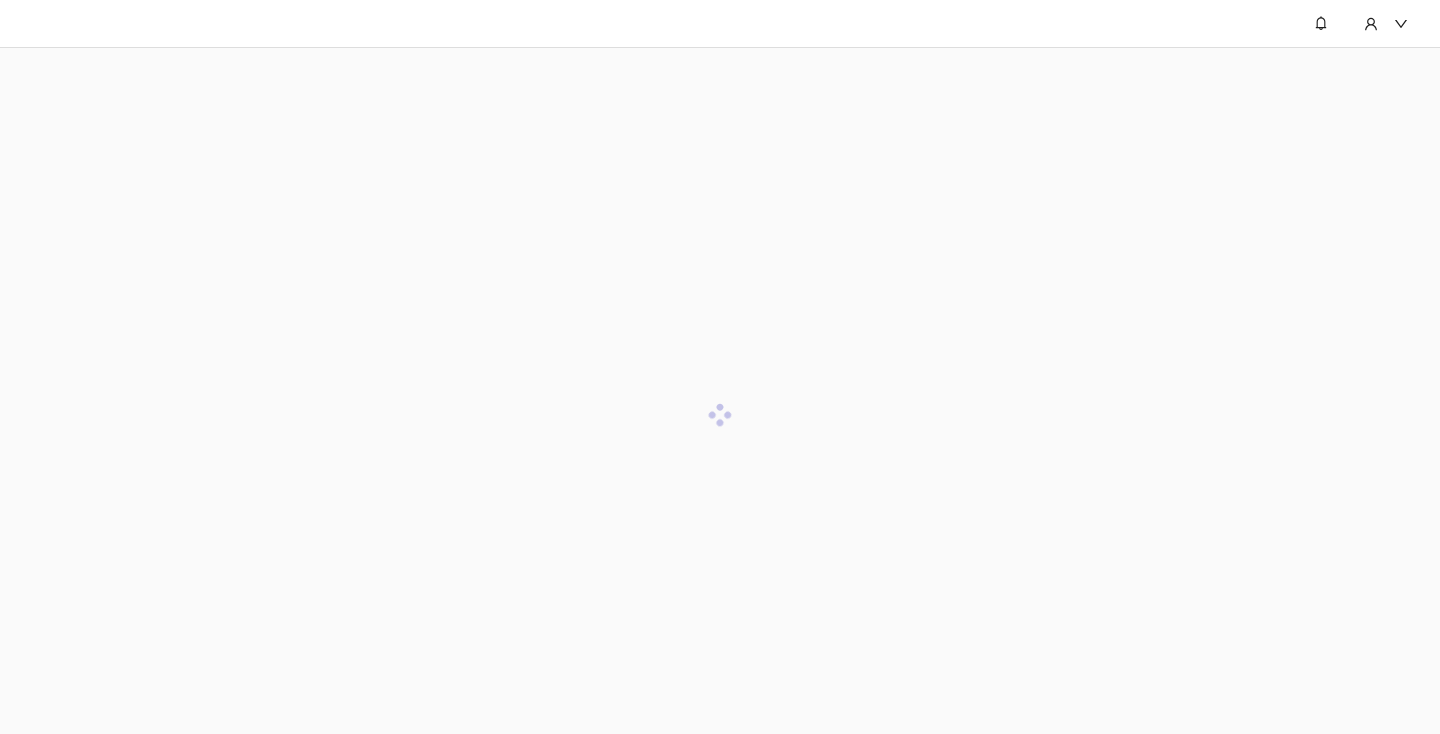 scroll, scrollTop: 0, scrollLeft: 0, axis: both 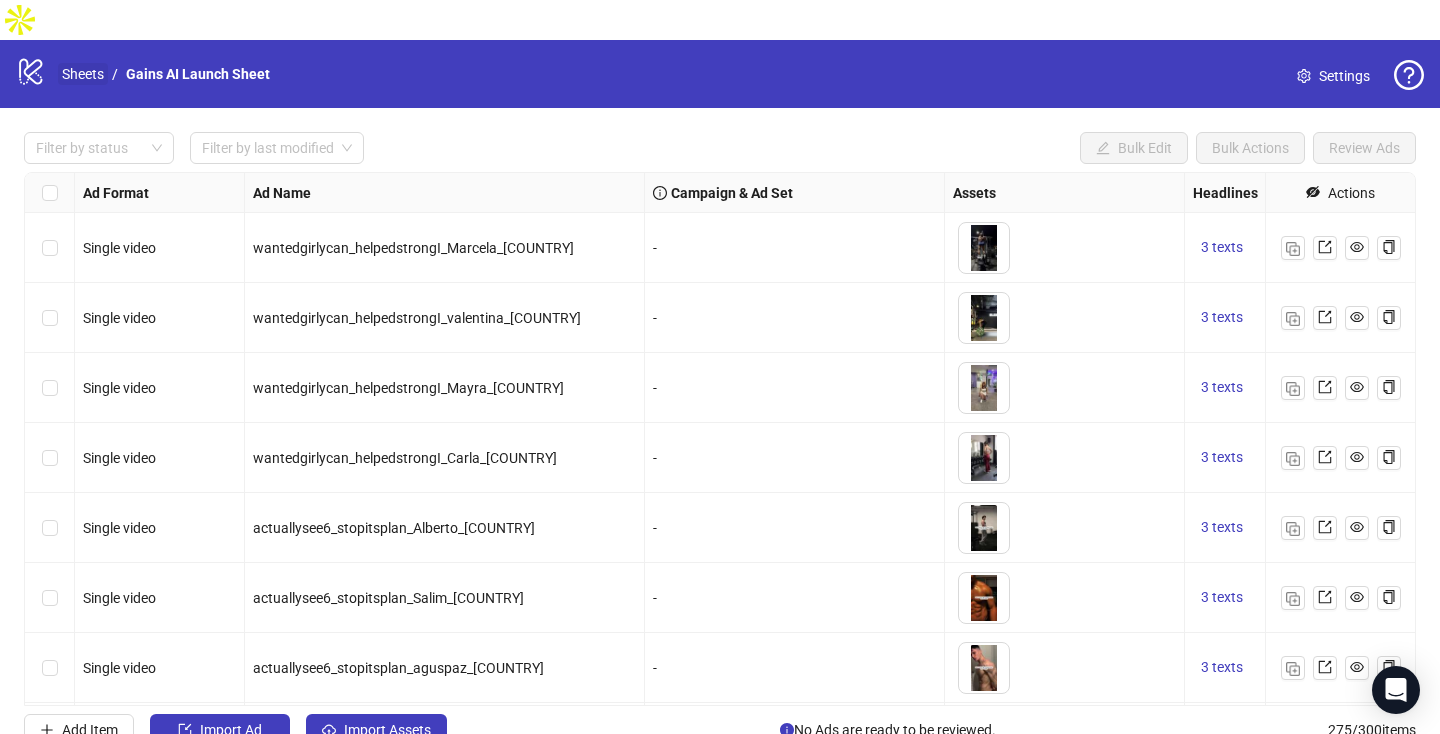click on "Sheets" at bounding box center (83, 74) 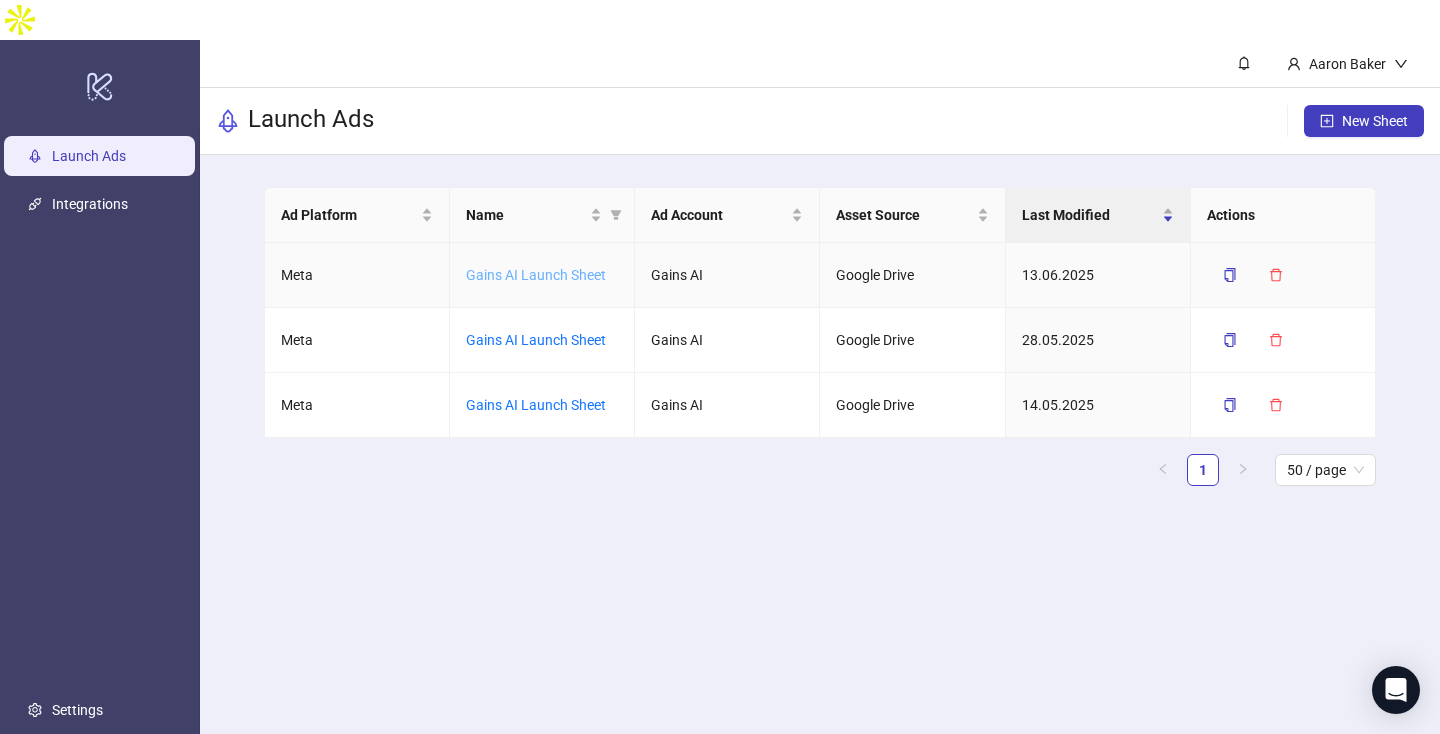 click on "Gains AI Launch Sheet" at bounding box center [536, 275] 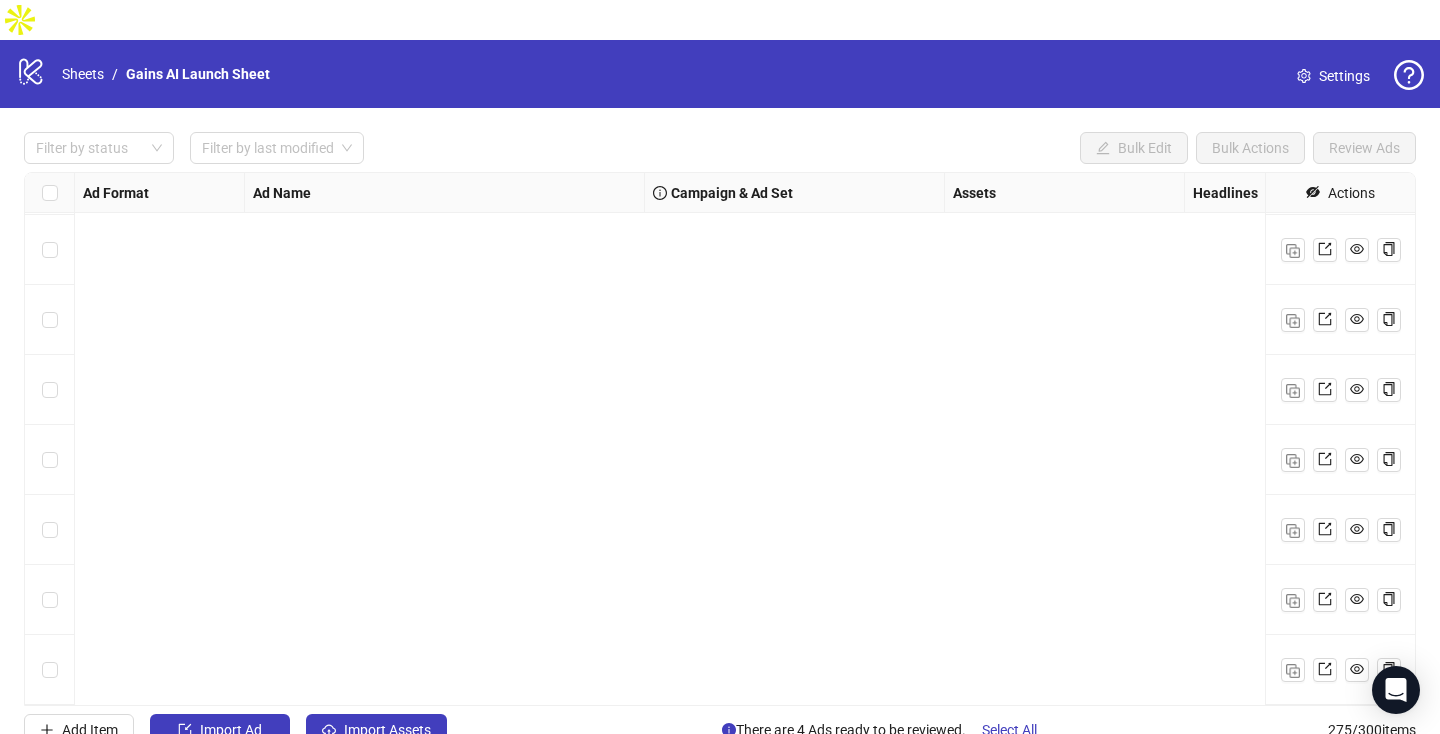 scroll, scrollTop: 18758, scrollLeft: 0, axis: vertical 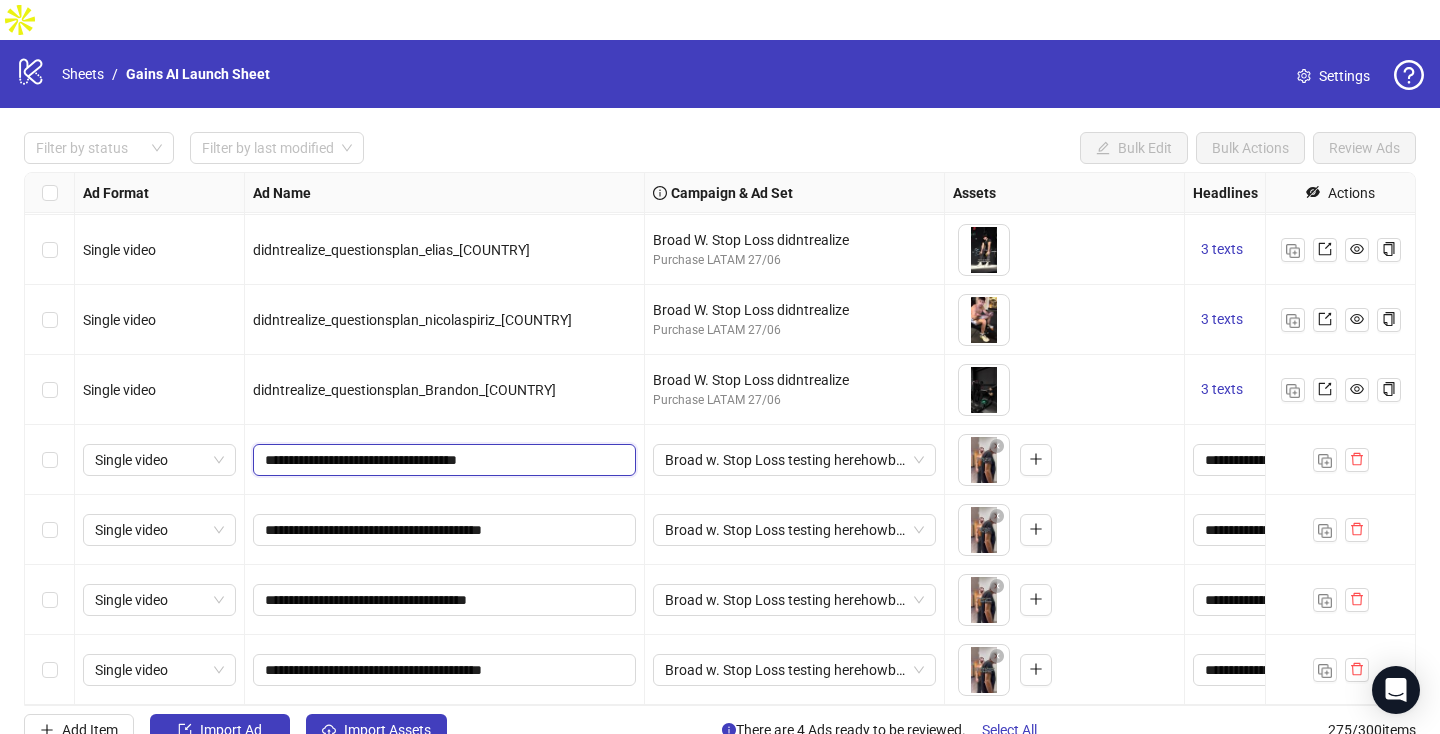 click on "**********" at bounding box center (442, 460) 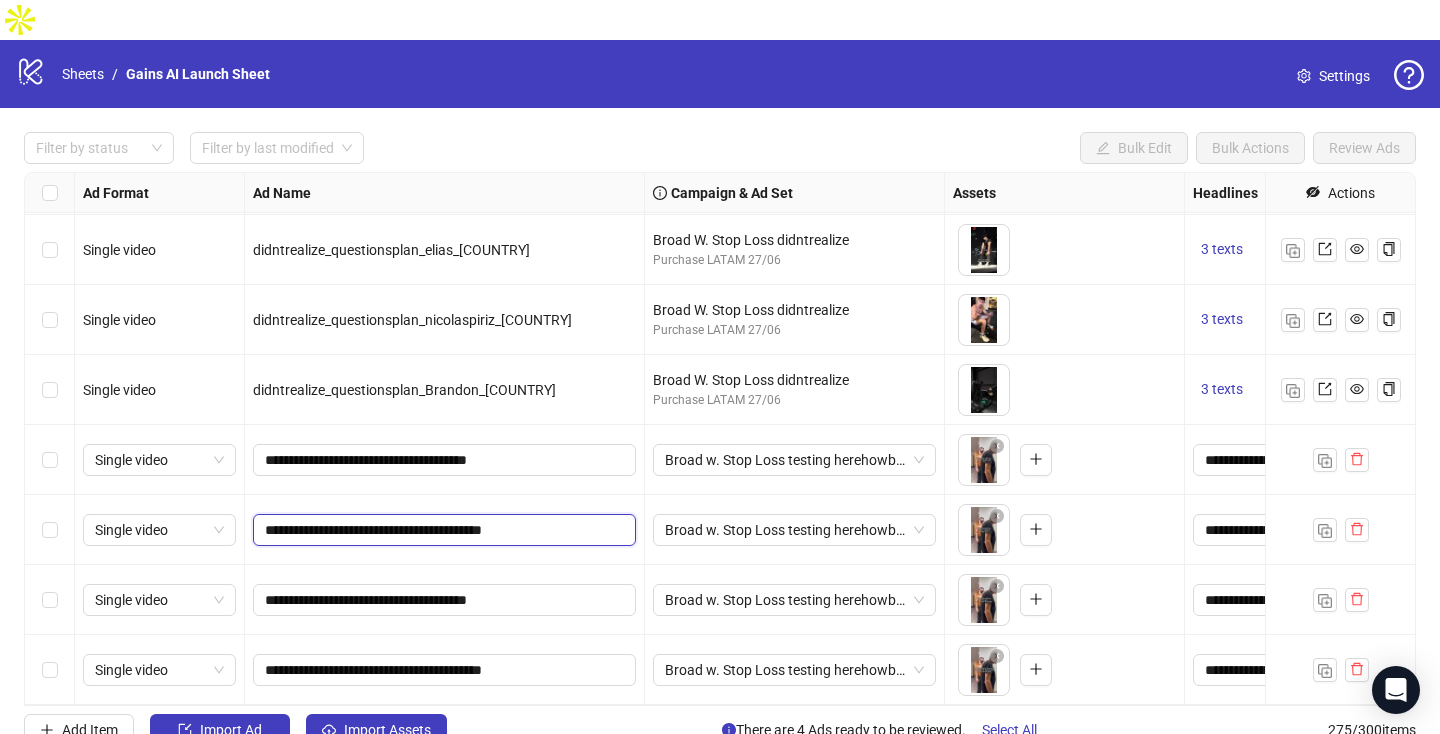 click on "**********" at bounding box center (442, 530) 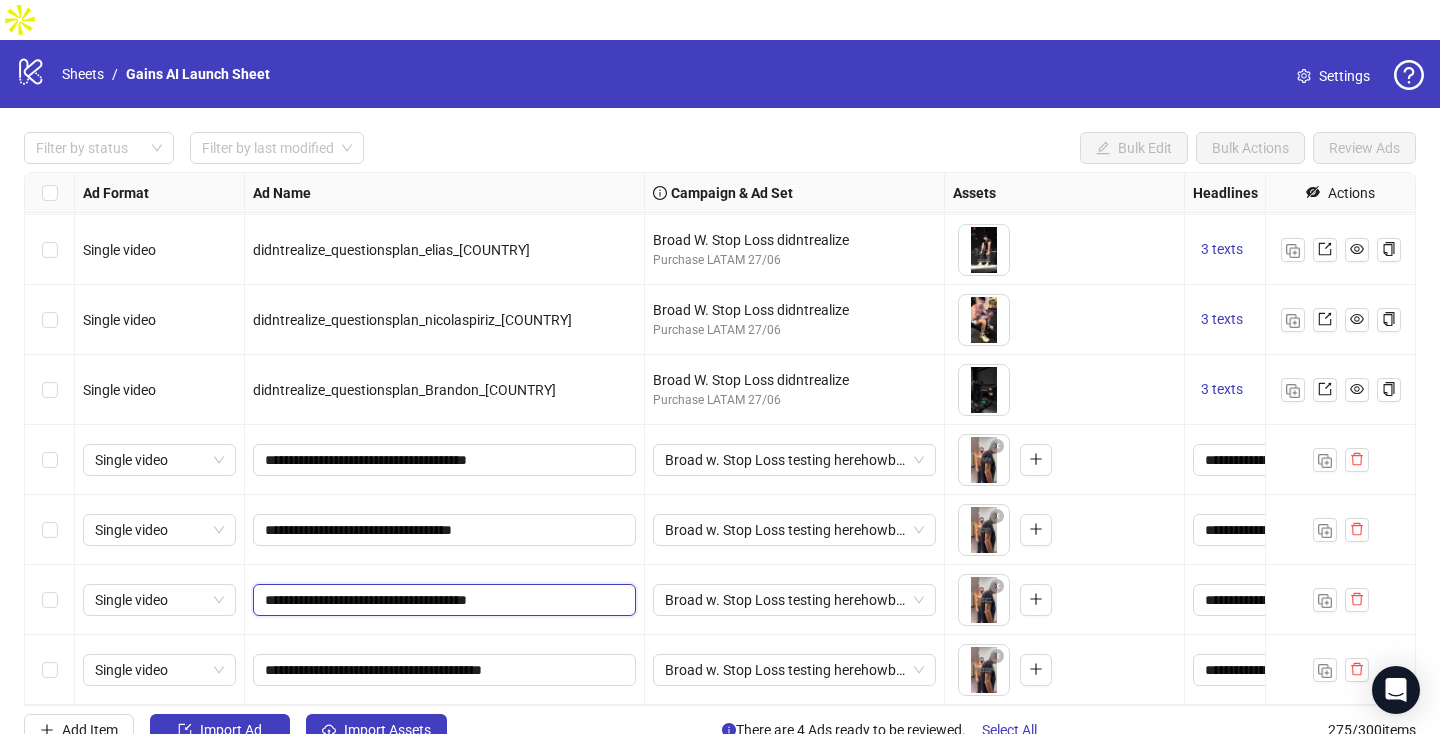 click on "**********" at bounding box center [442, 600] 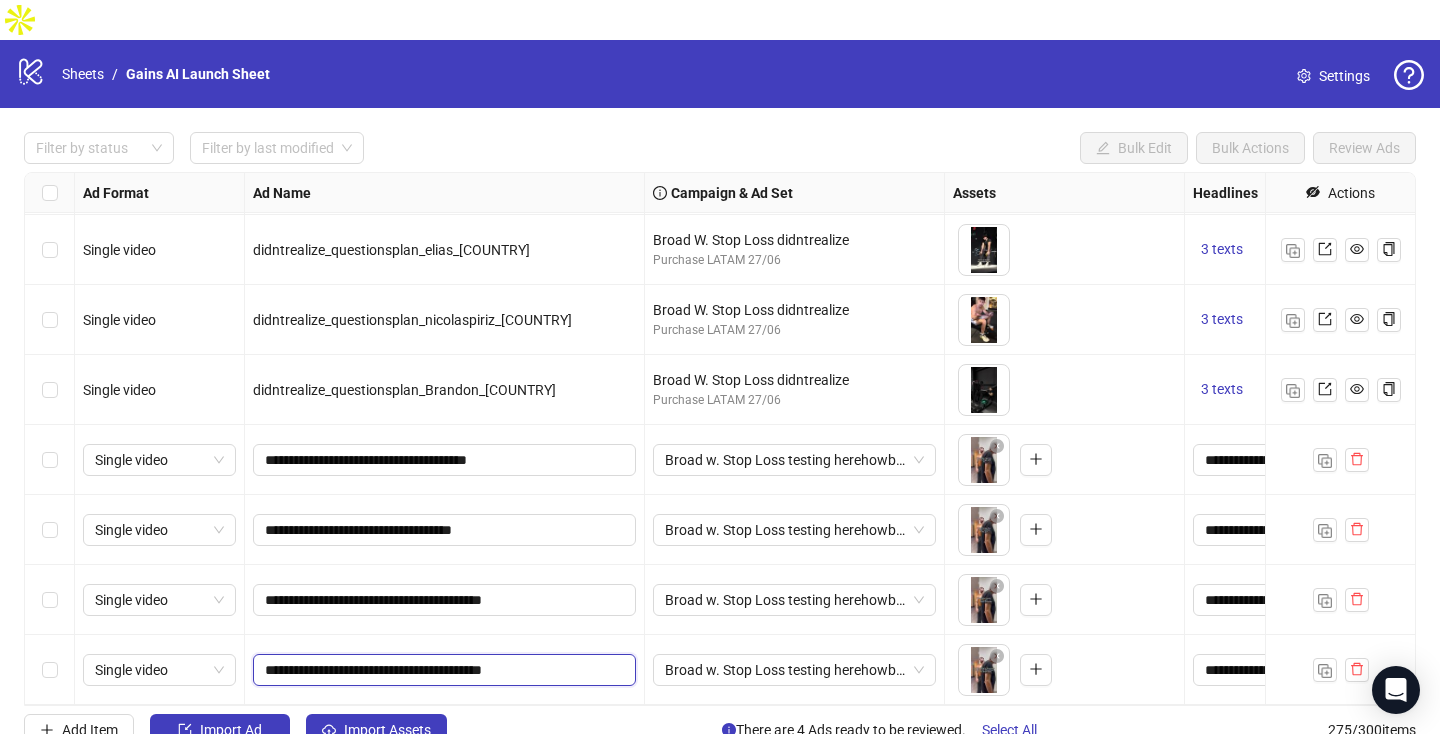 click on "**********" at bounding box center [442, 670] 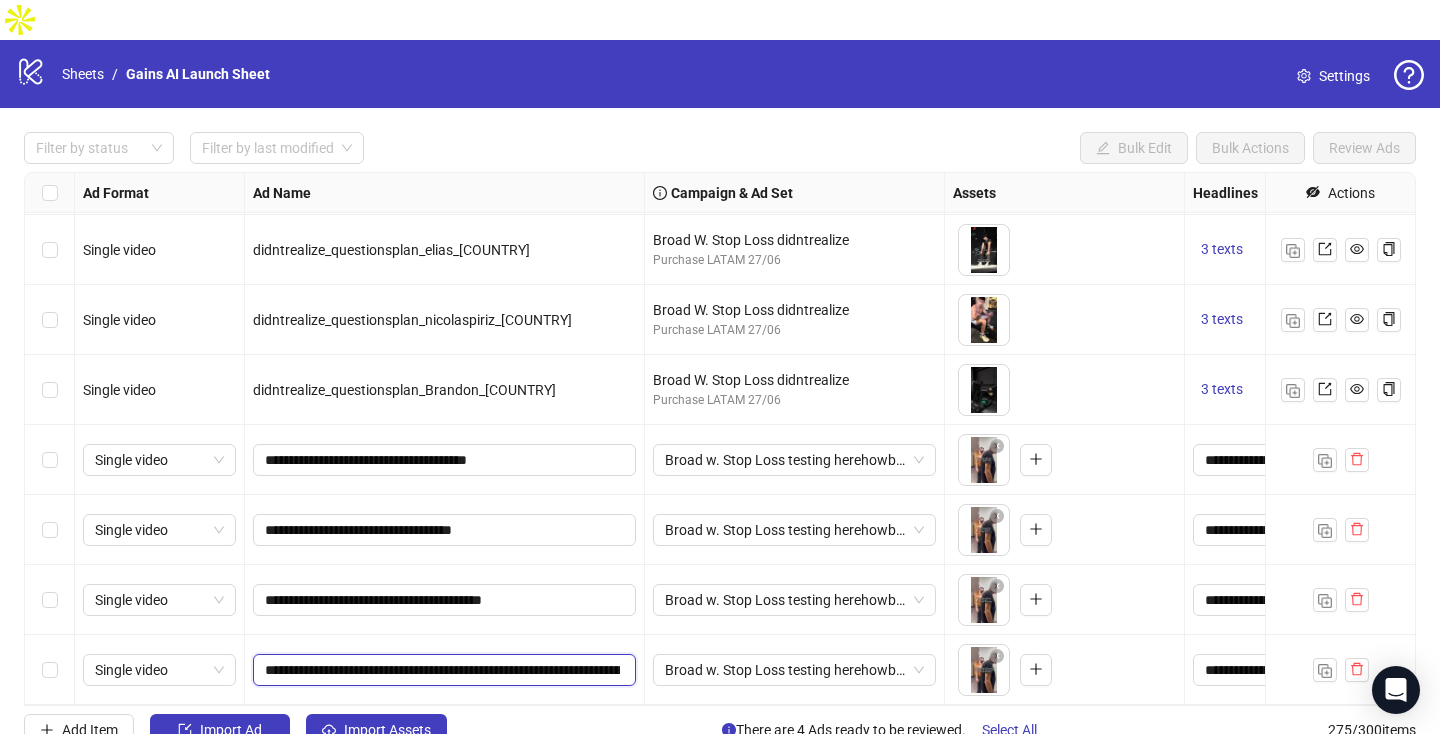 scroll, scrollTop: 0, scrollLeft: 145, axis: horizontal 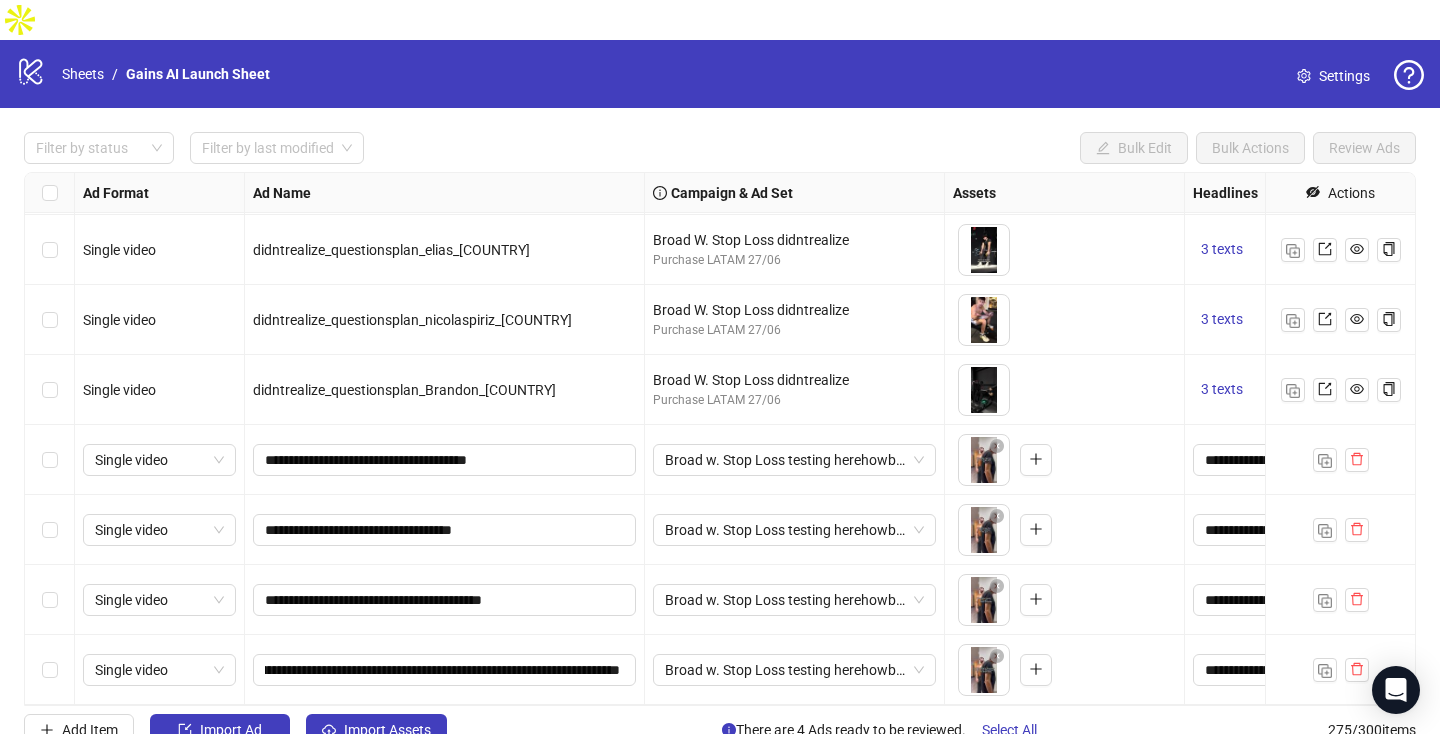 click on "**********" at bounding box center (445, 600) 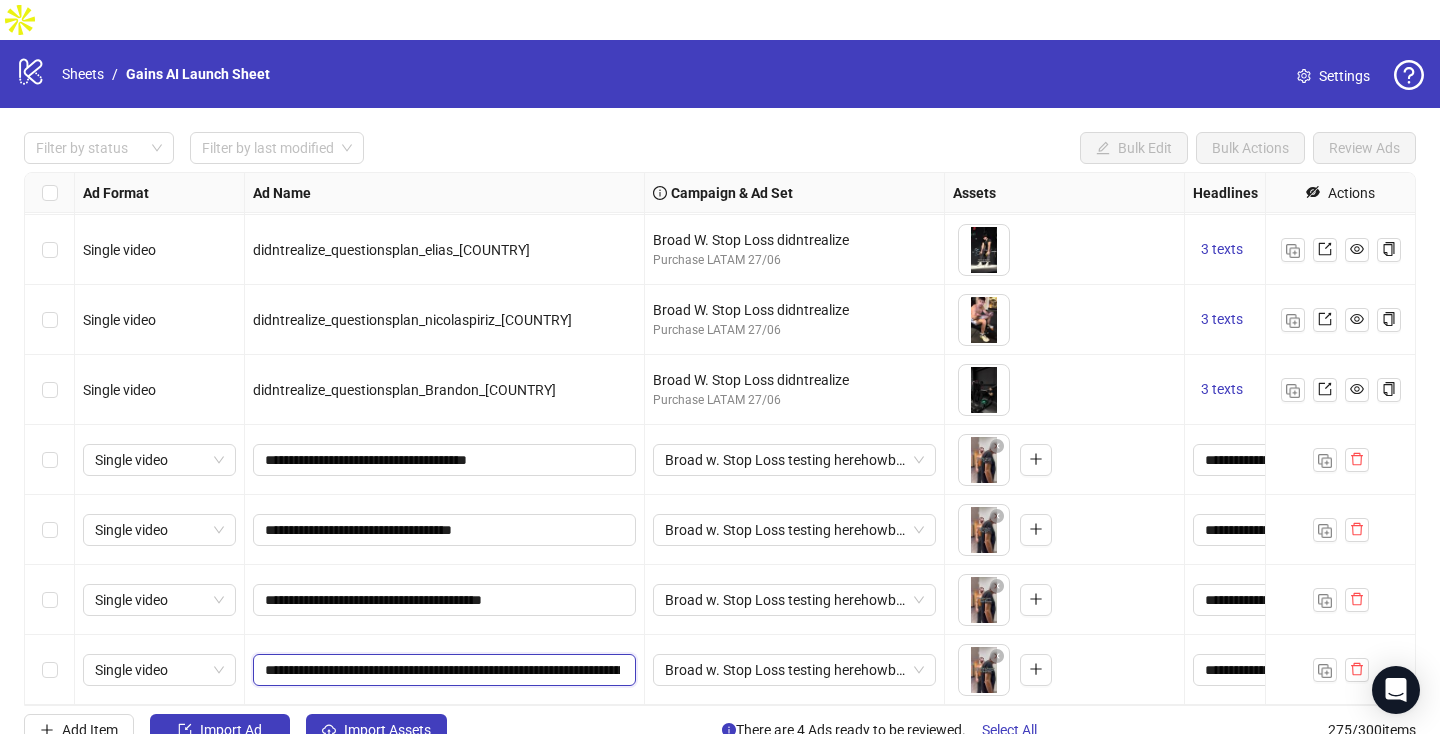 click on "**********" at bounding box center (442, 670) 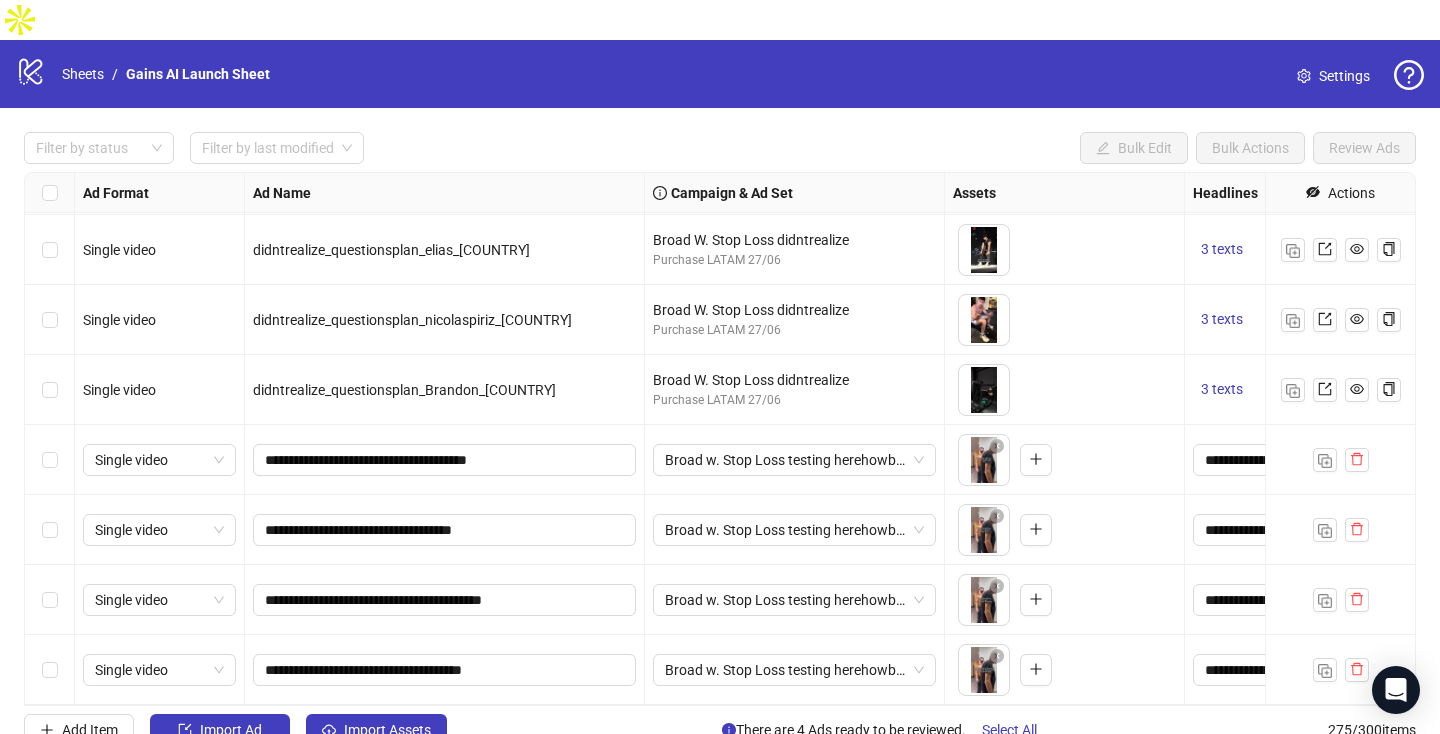 click on "**********" at bounding box center [445, 600] 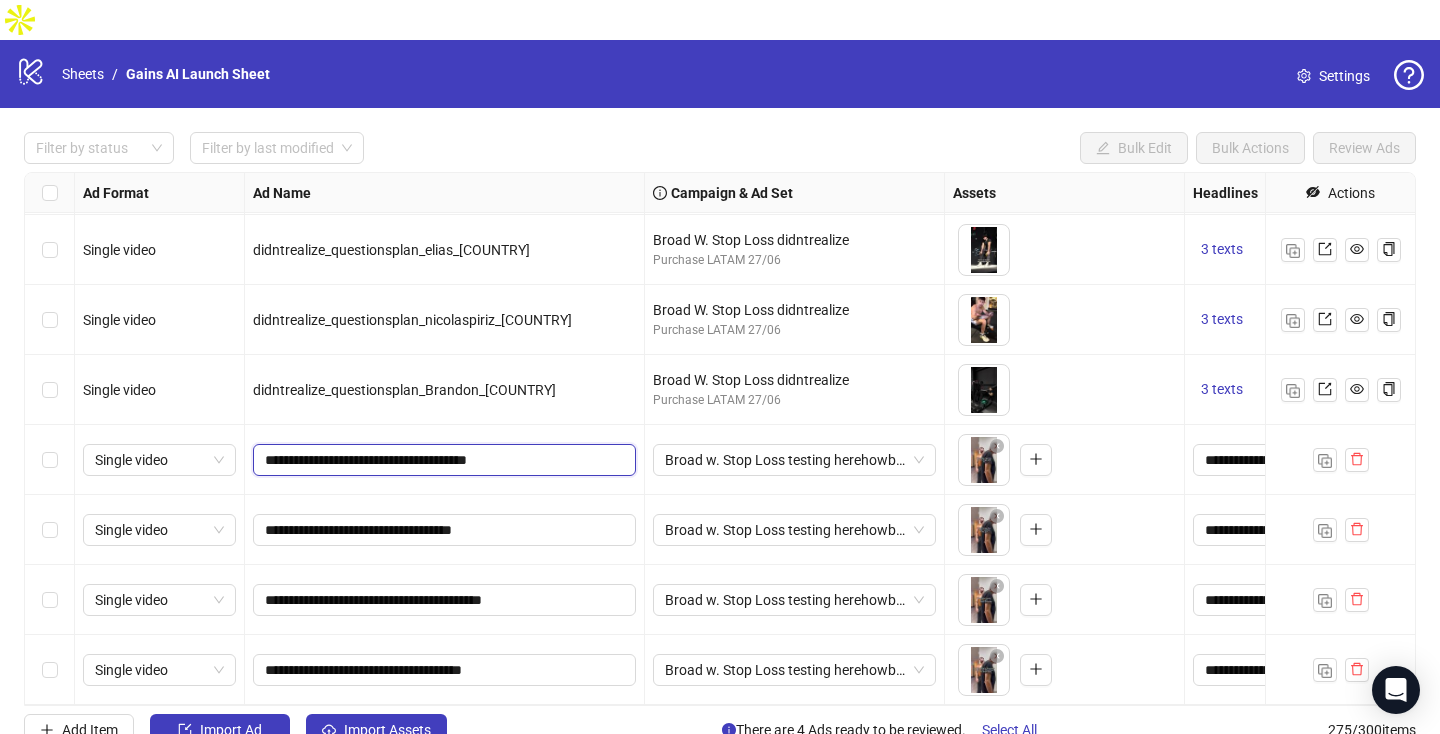 click on "**********" at bounding box center [442, 460] 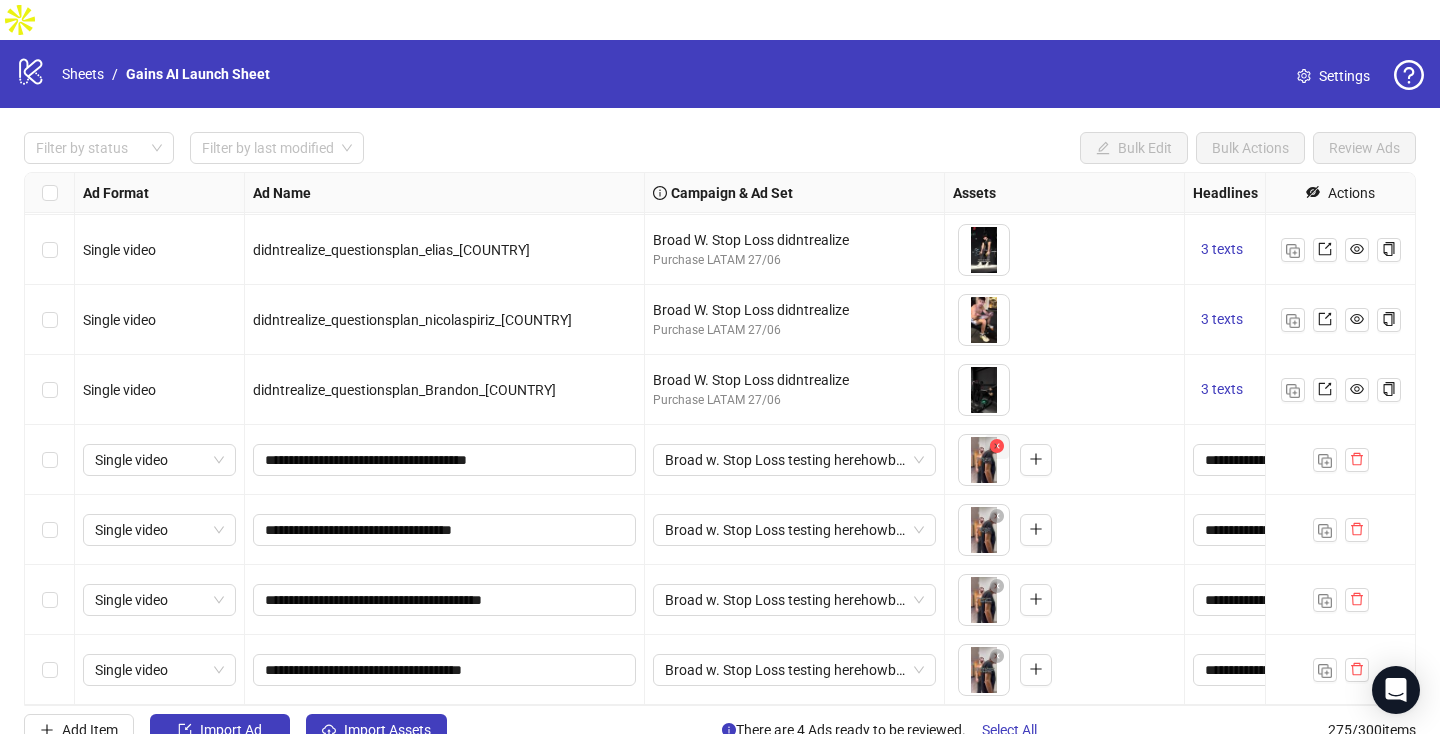 click at bounding box center [997, 446] 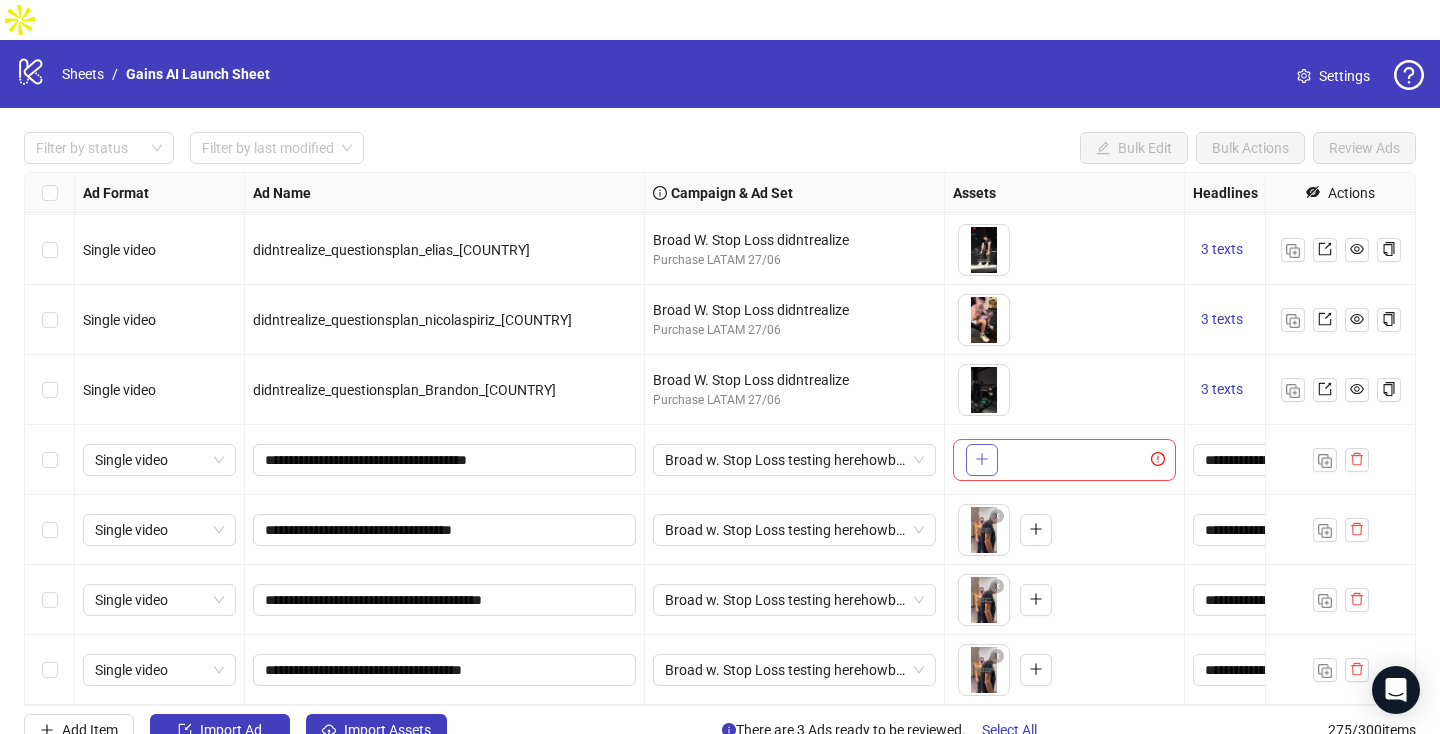 click at bounding box center (982, 460) 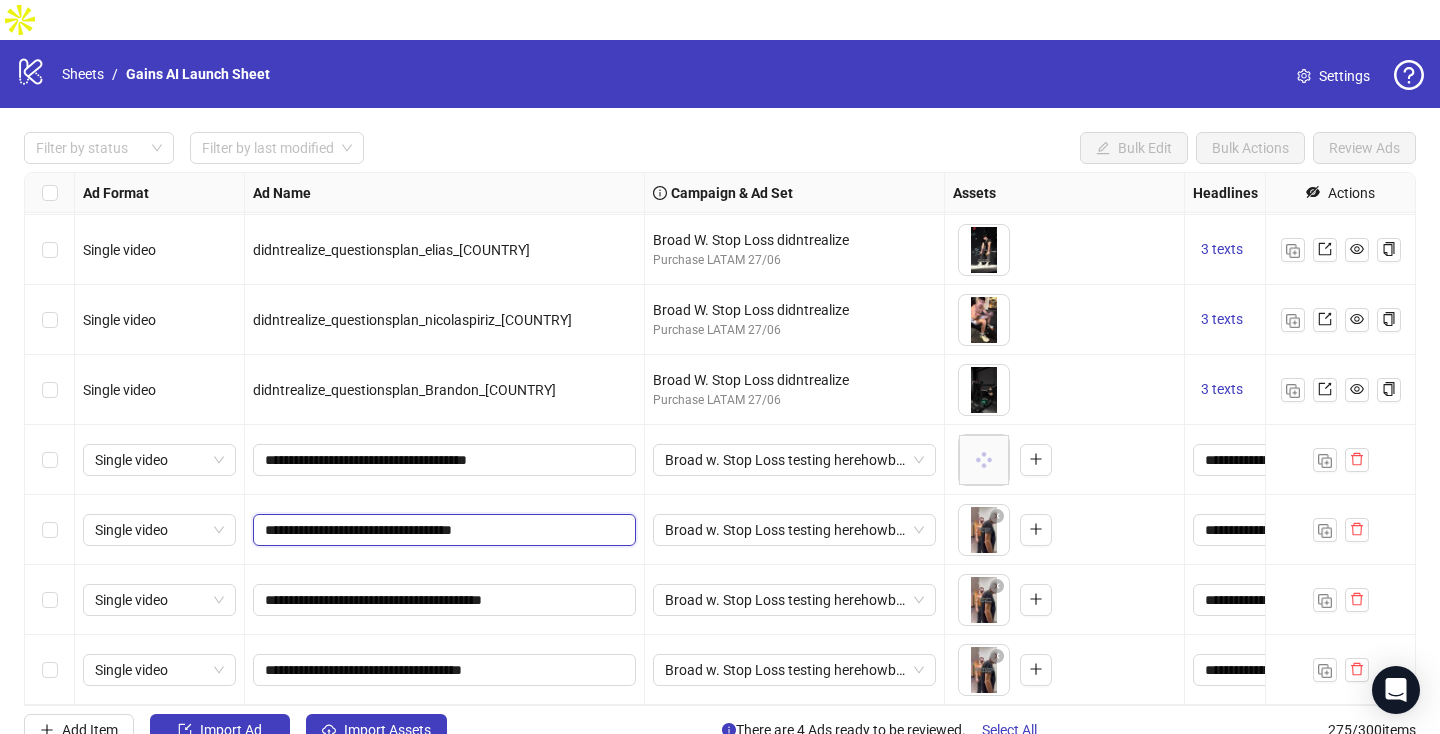 click on "**********" at bounding box center (442, 530) 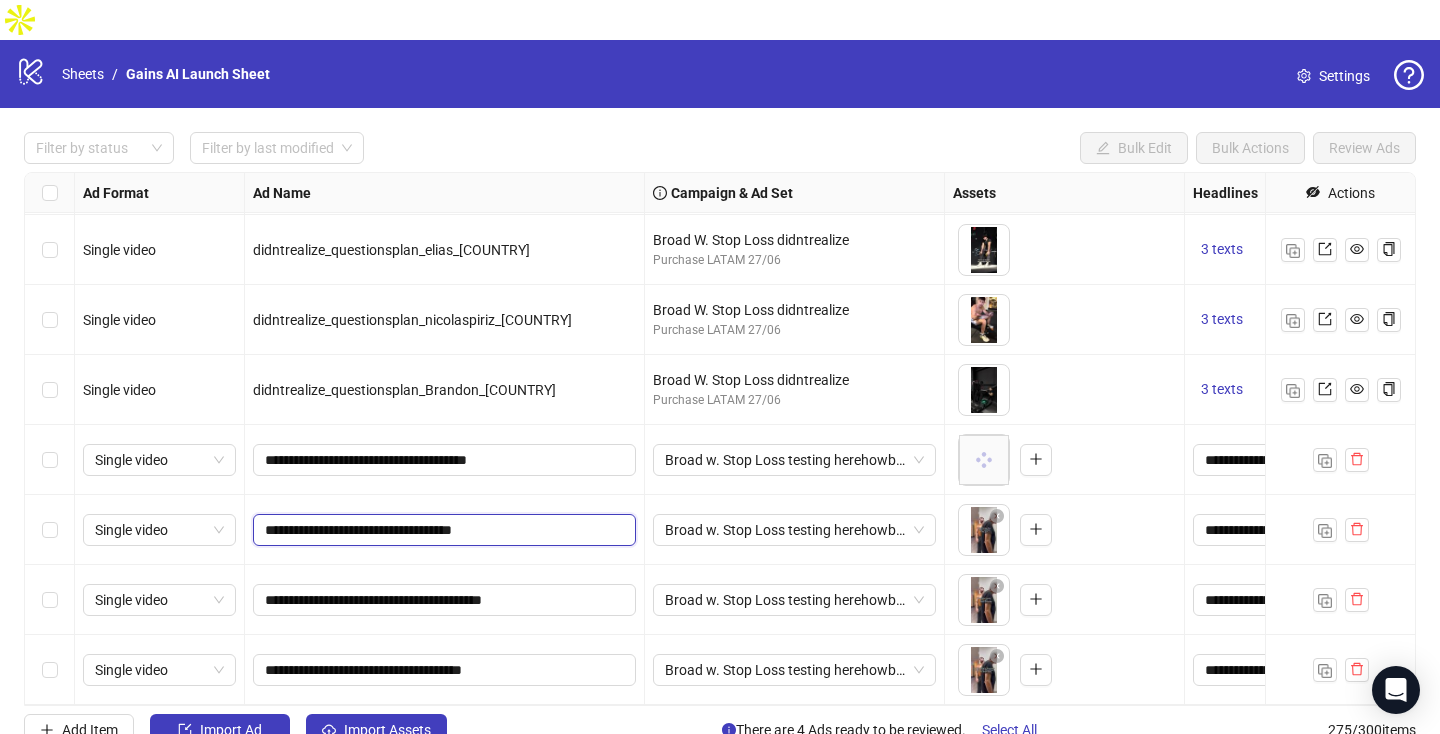 click on "**********" at bounding box center (442, 530) 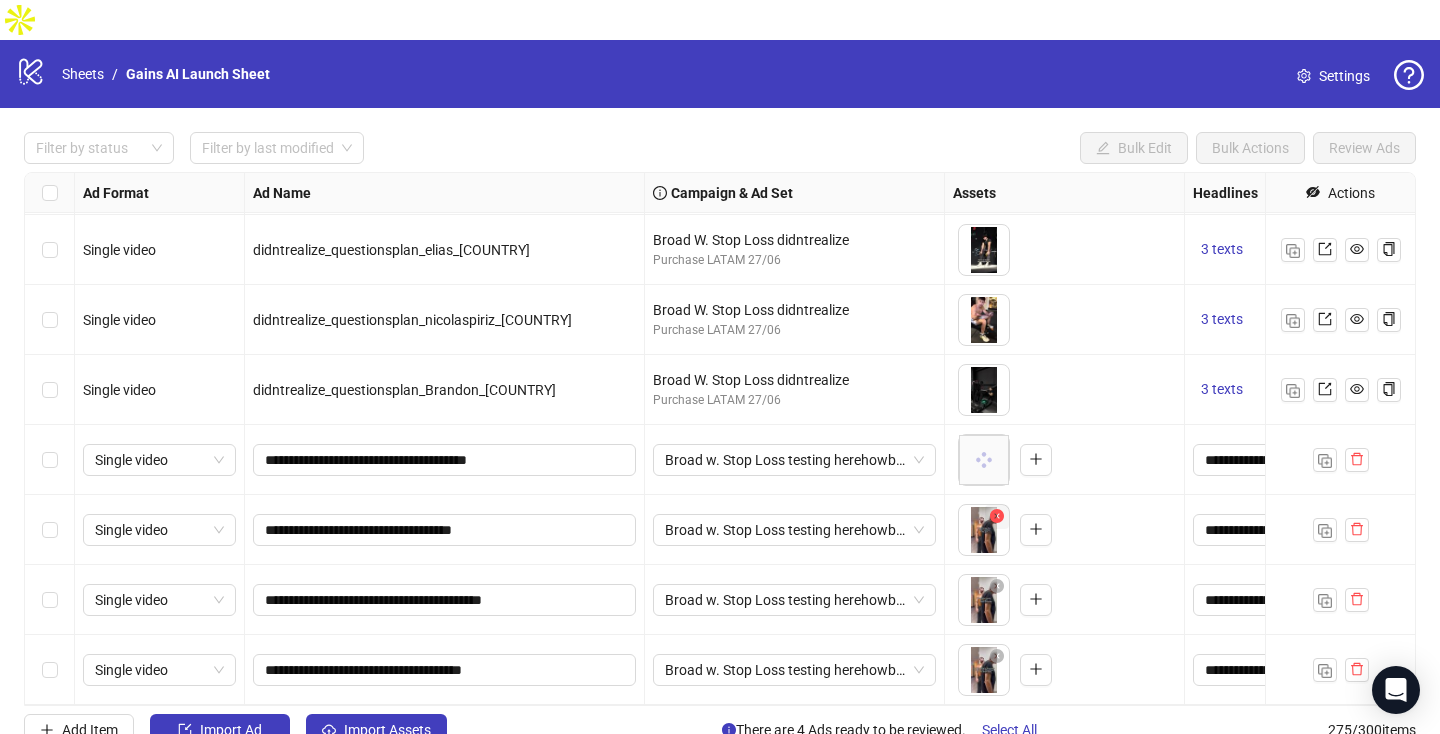 click at bounding box center (997, 516) 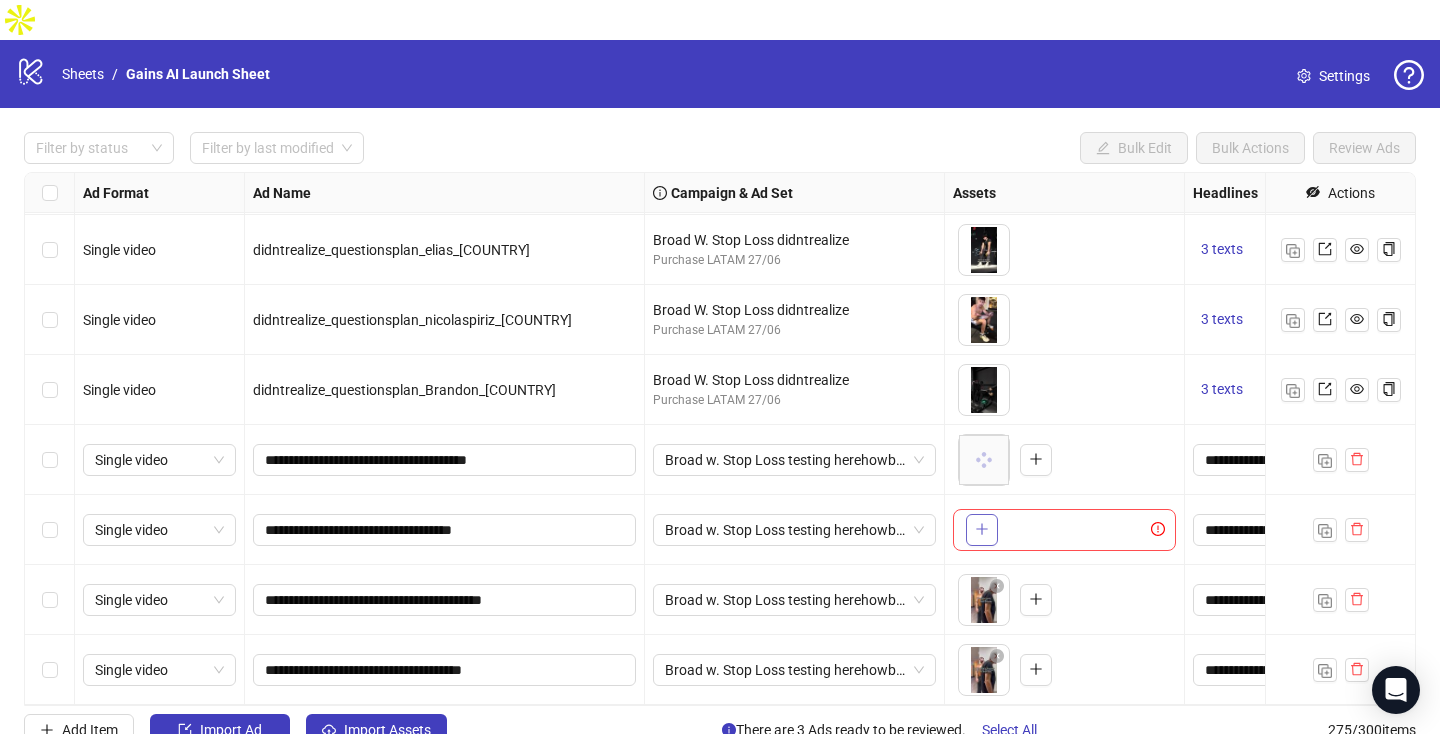 click at bounding box center (982, 529) 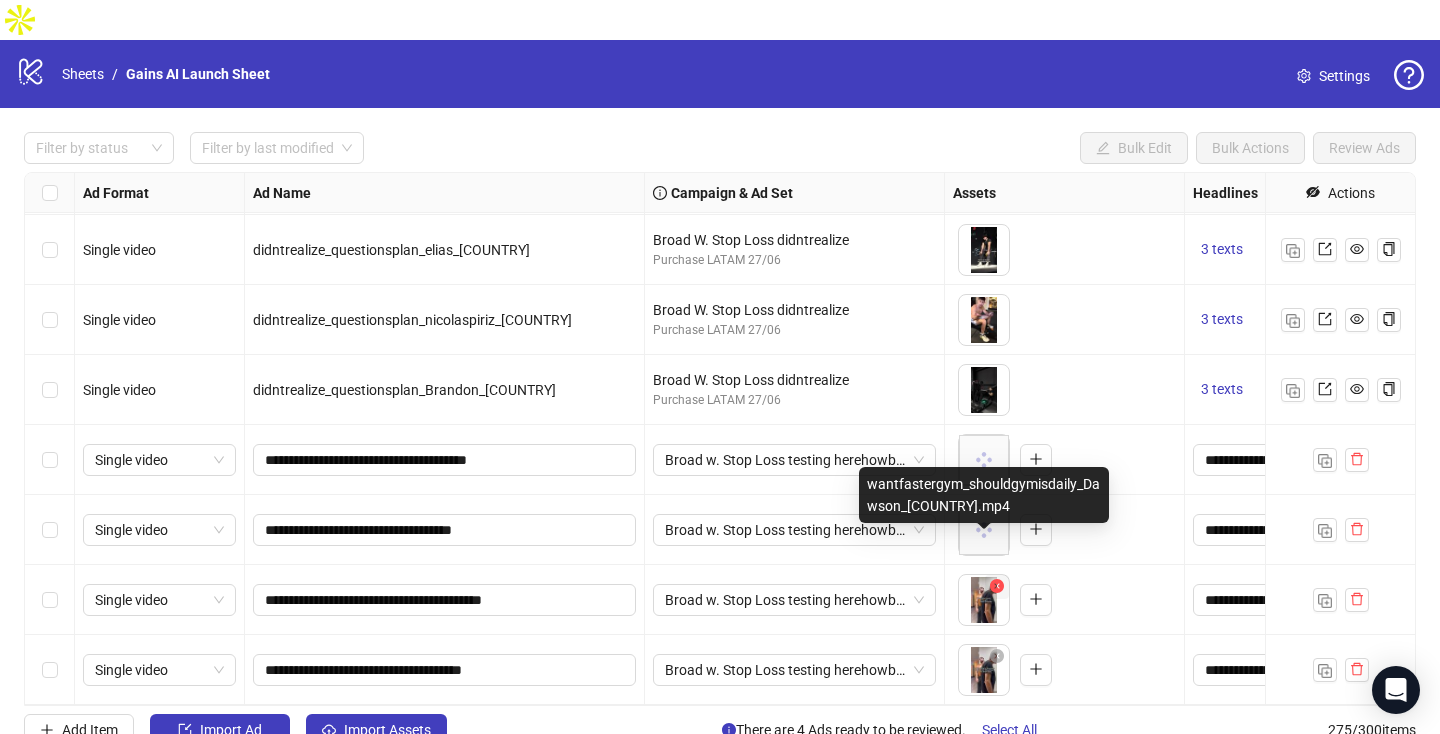 click at bounding box center (997, 586) 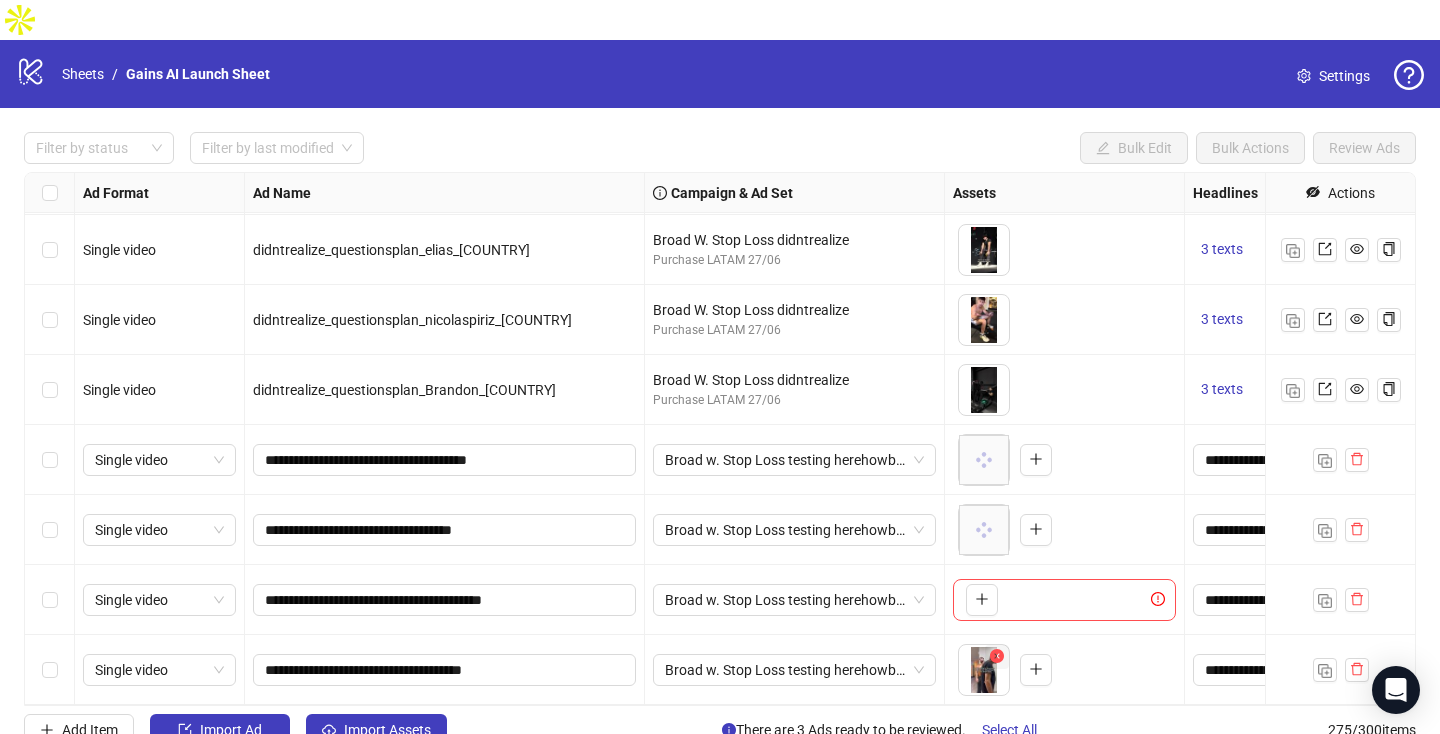 click at bounding box center (997, 656) 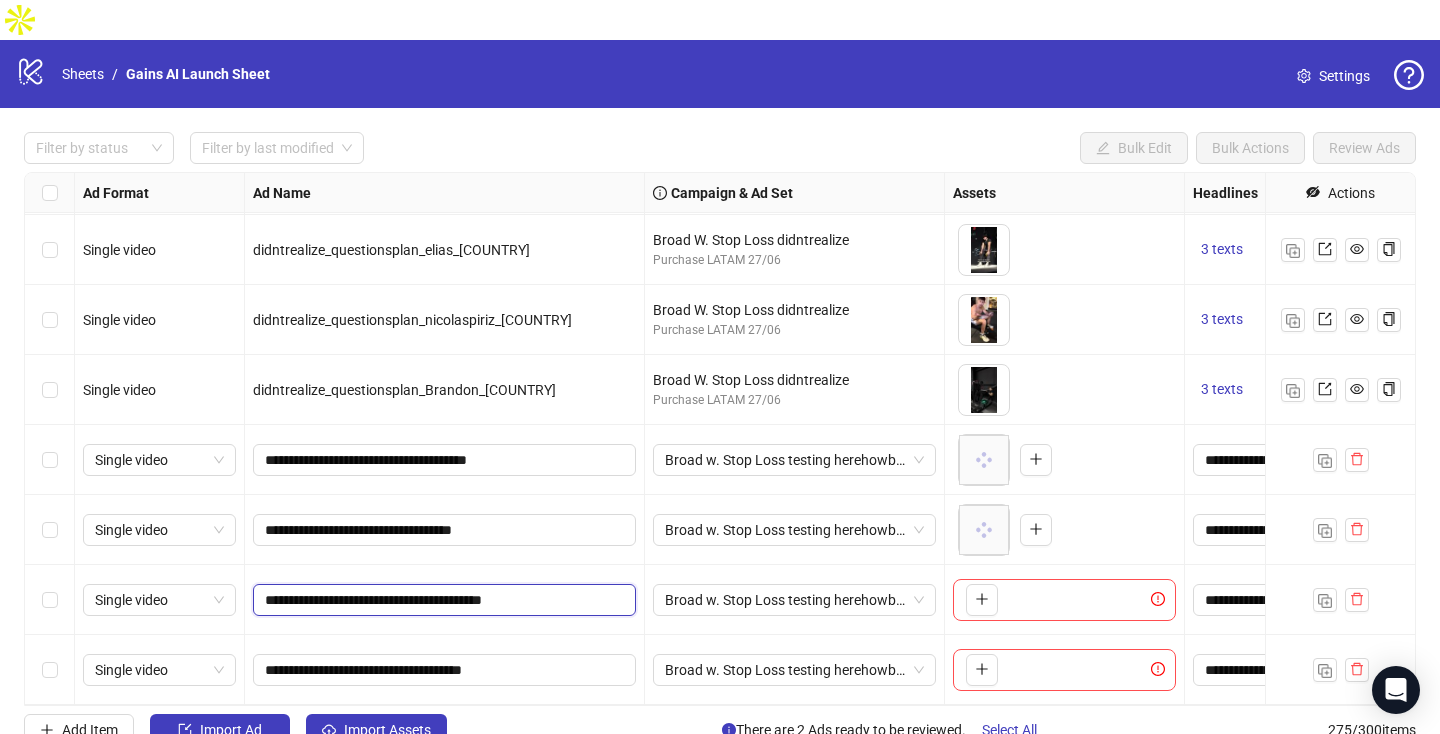 click on "**********" at bounding box center [442, 600] 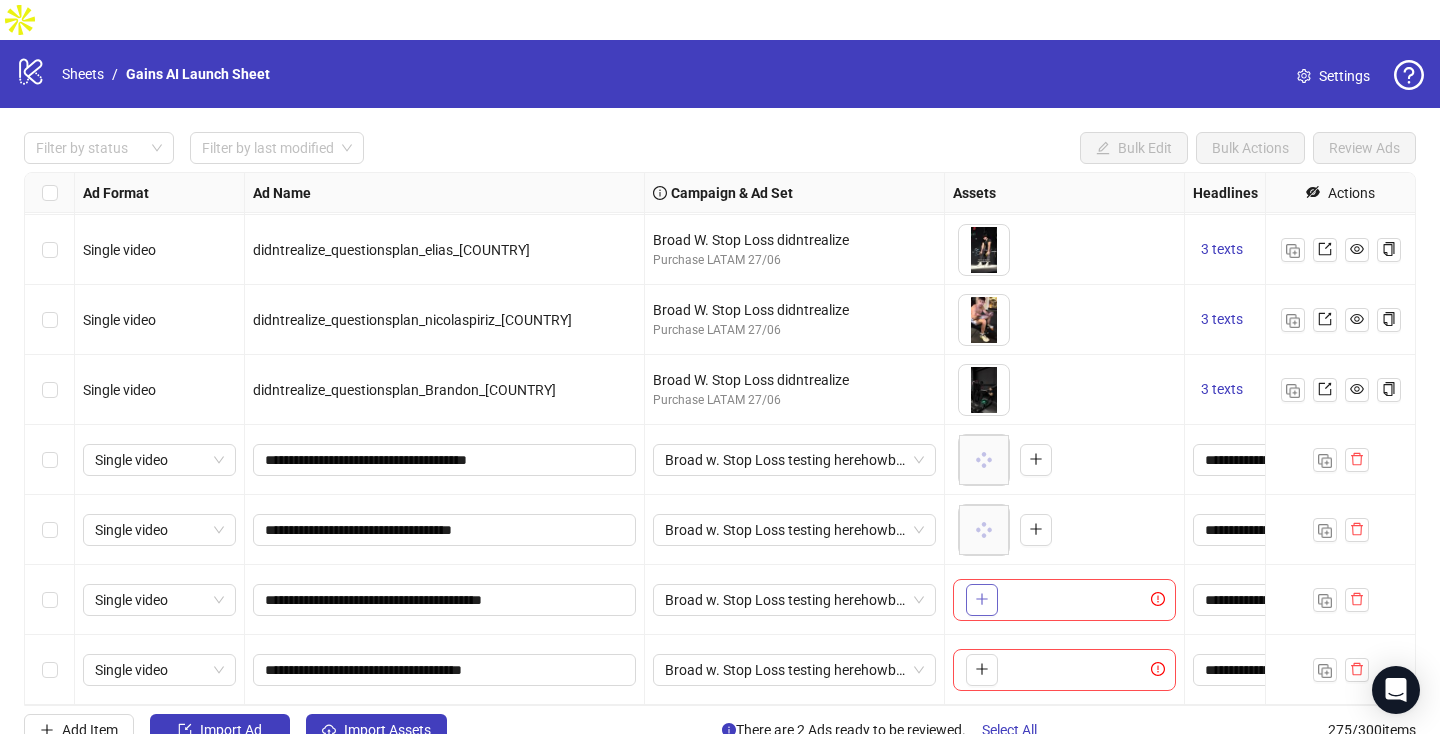 click at bounding box center [982, 599] 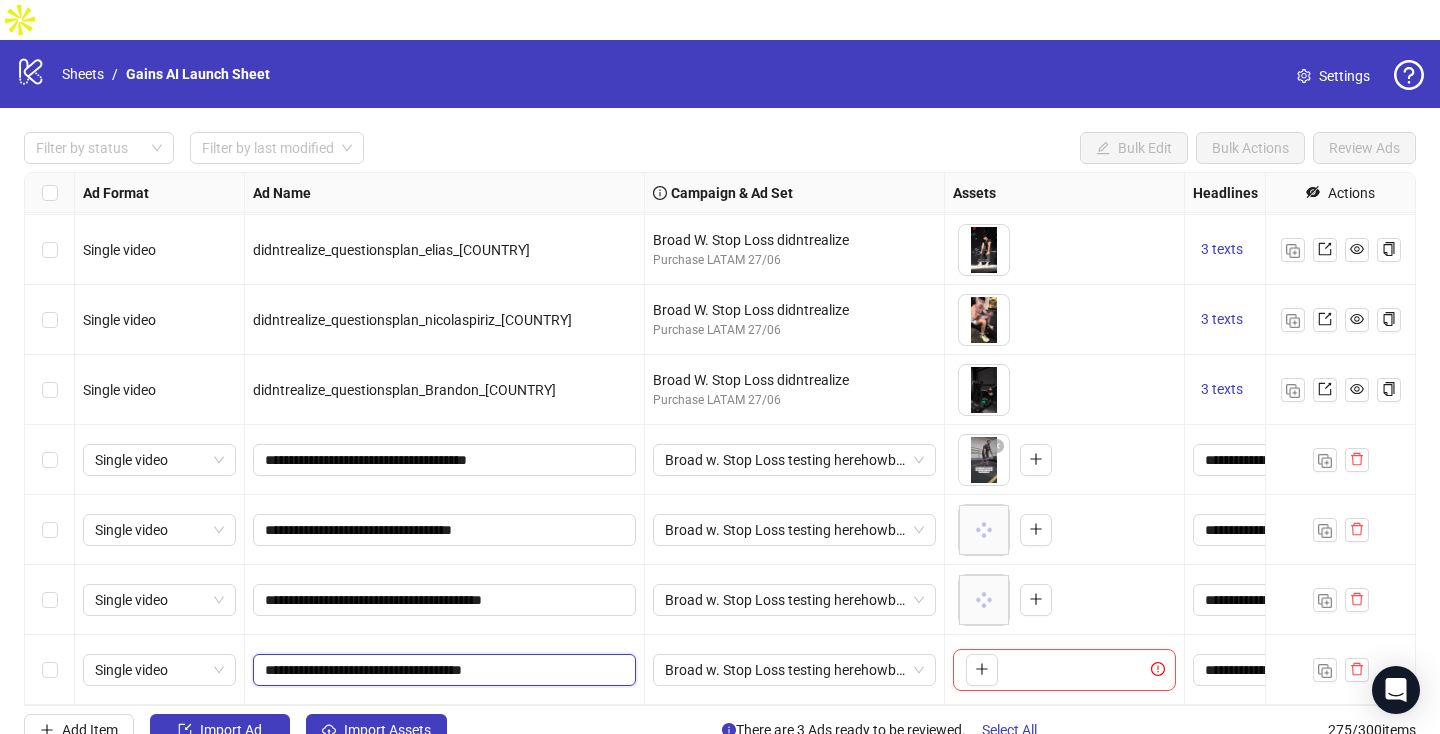 click on "**********" at bounding box center [442, 670] 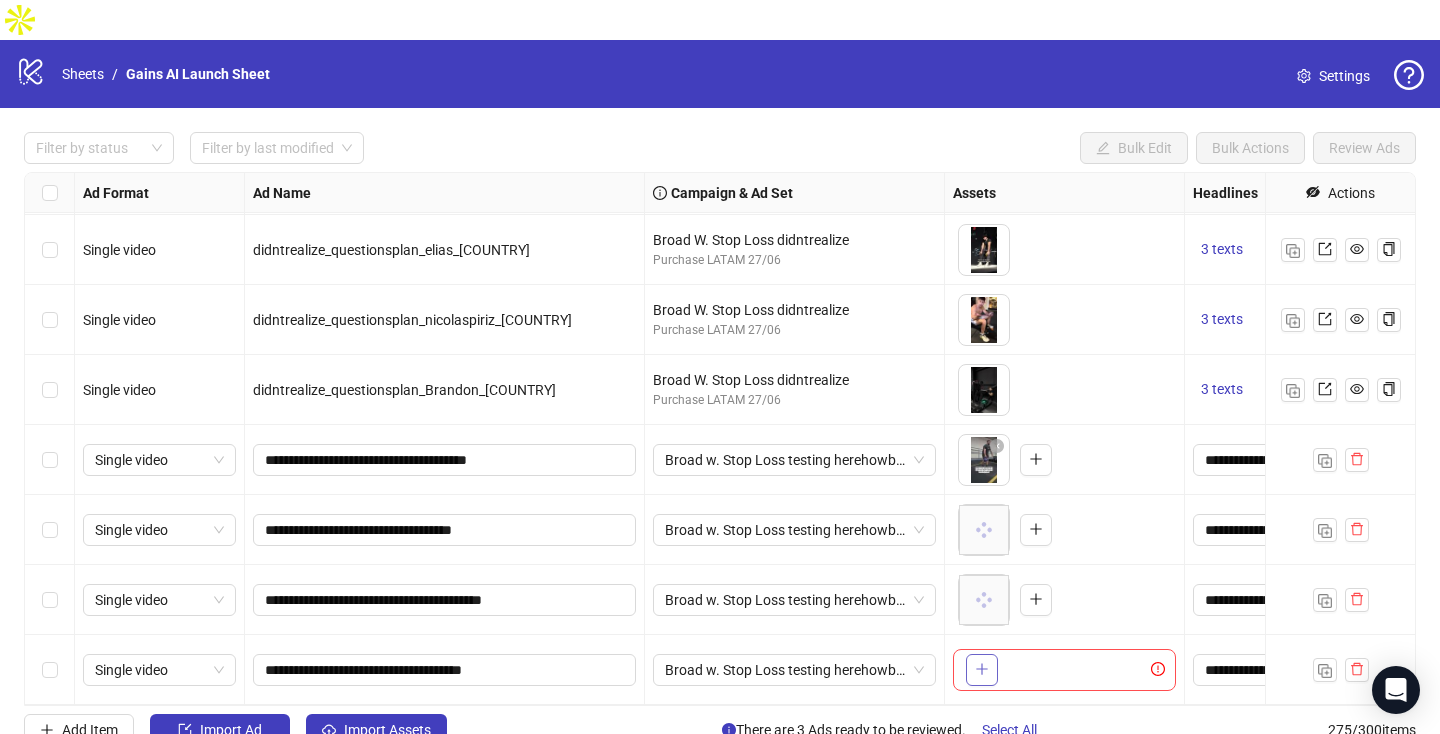 click at bounding box center [982, 669] 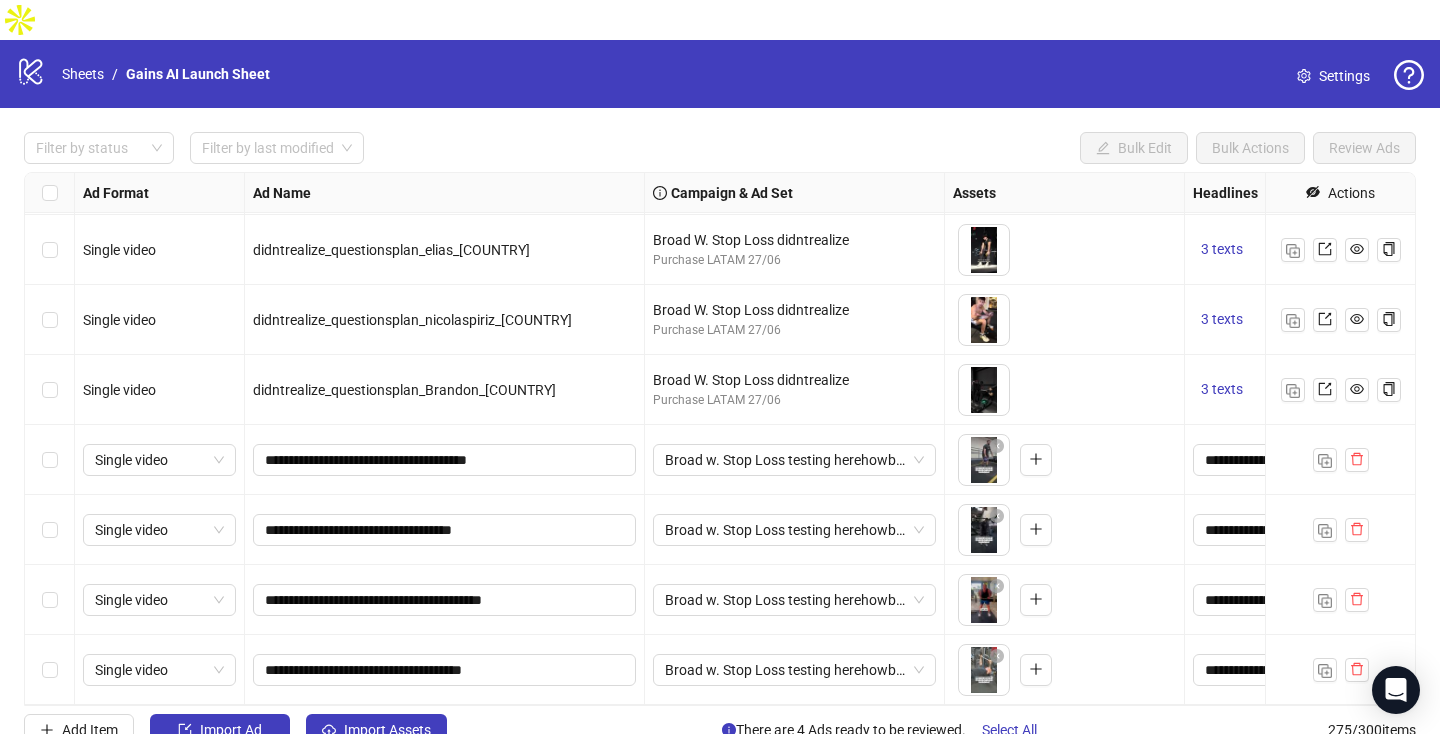 click at bounding box center [50, 530] 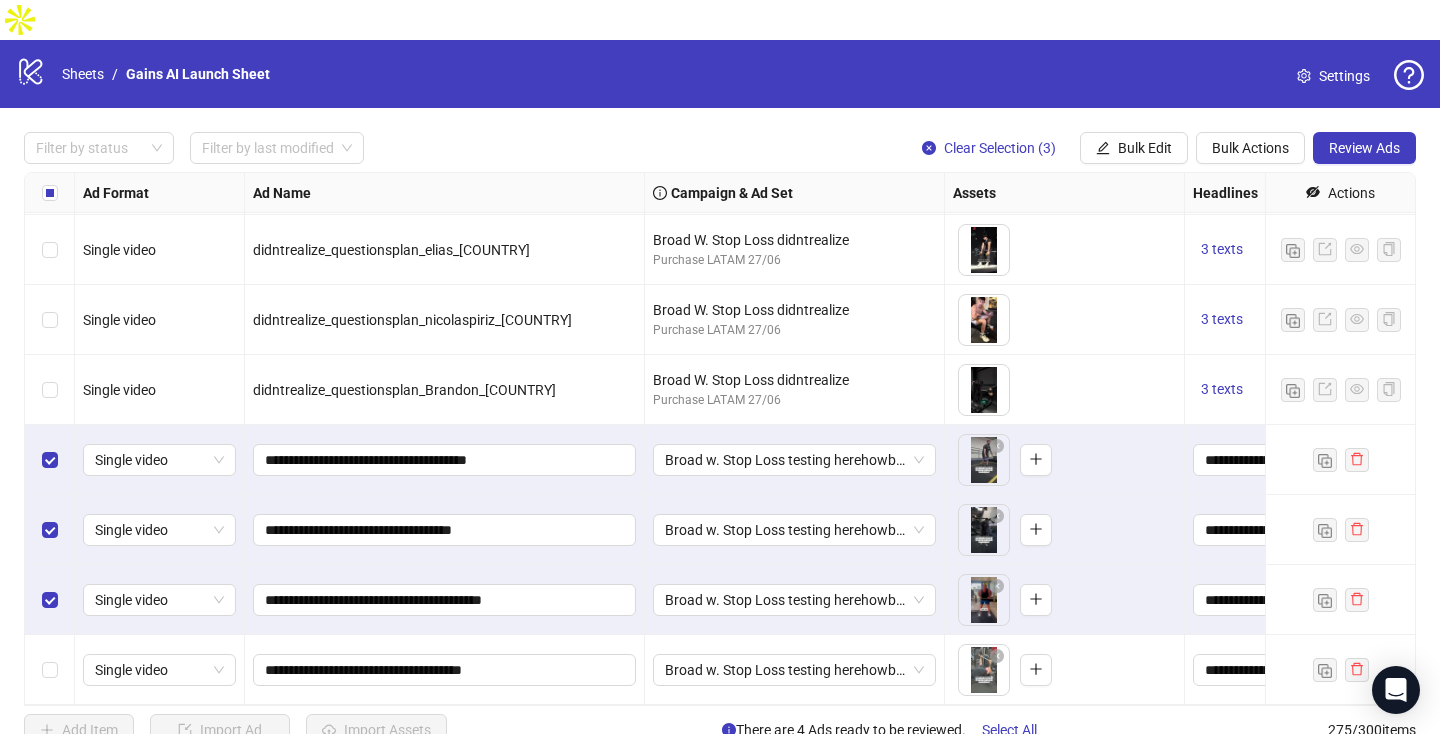 click at bounding box center (50, 670) 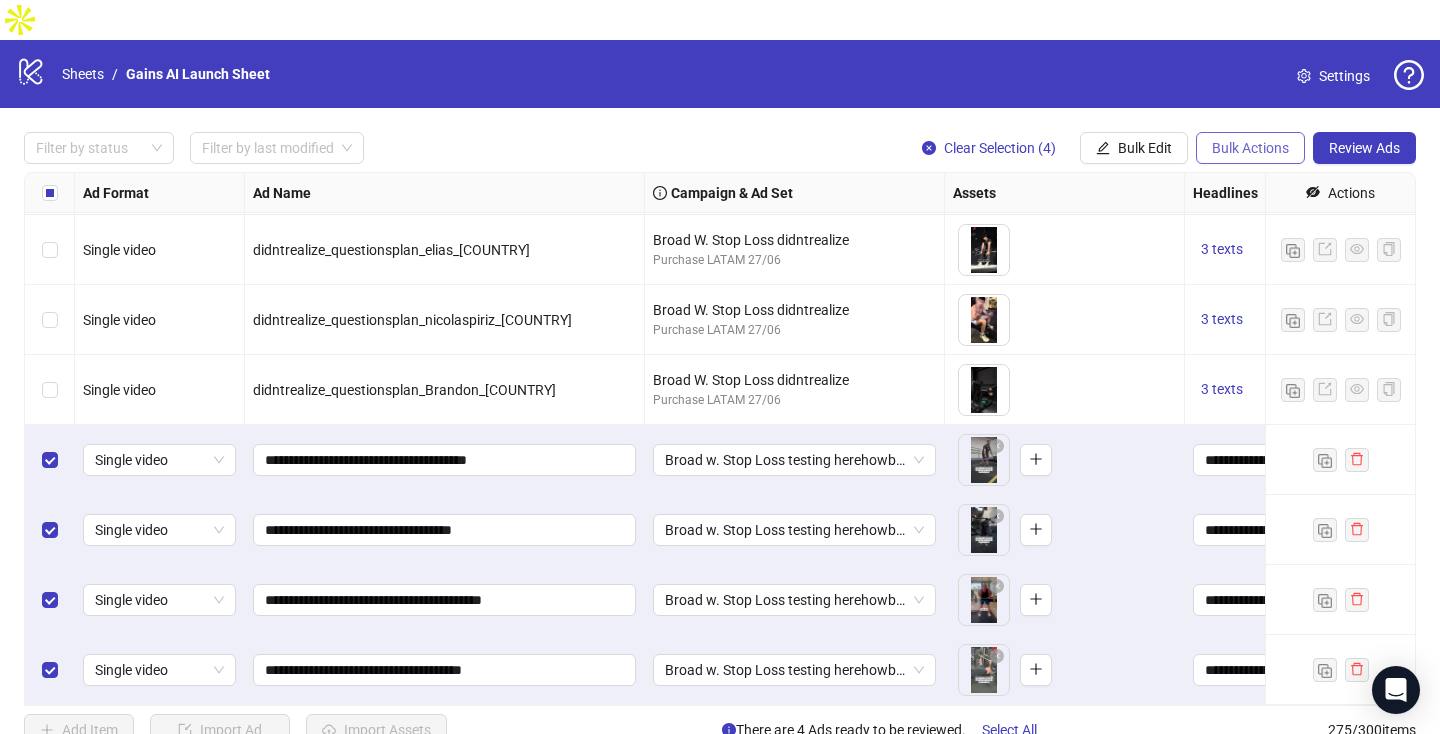 click on "Bulk Actions" at bounding box center [1103, 148] 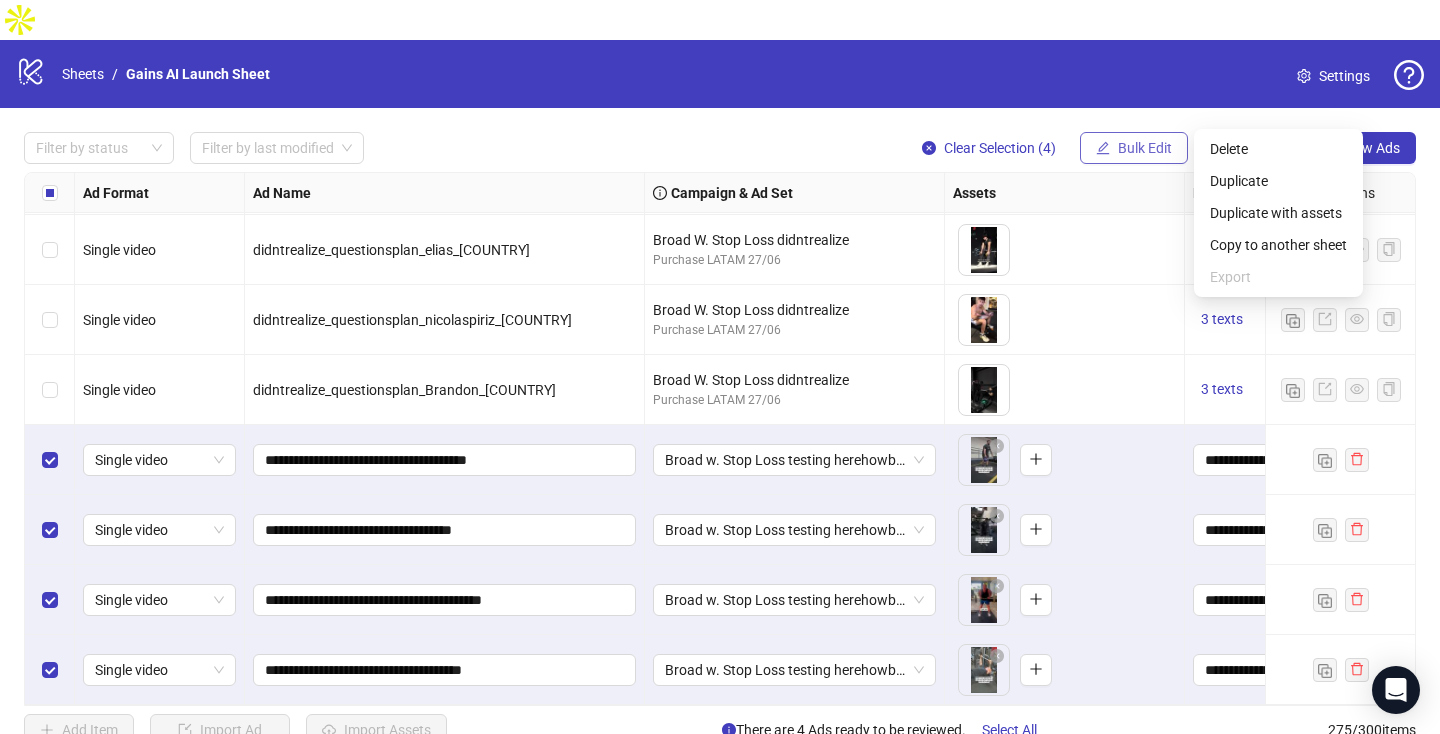 click on "Bulk Edit" at bounding box center [1134, 148] 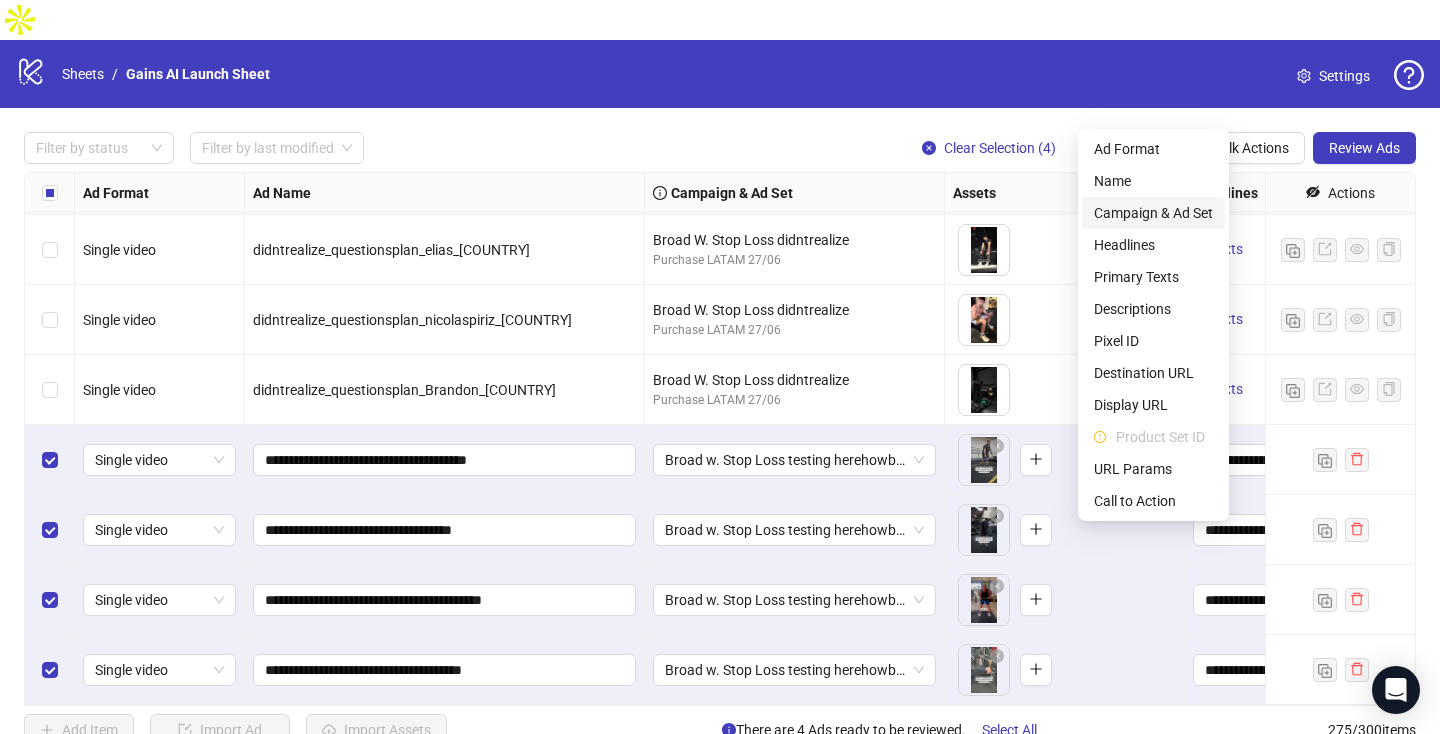 click on "Campaign & Ad Set" at bounding box center (1153, 213) 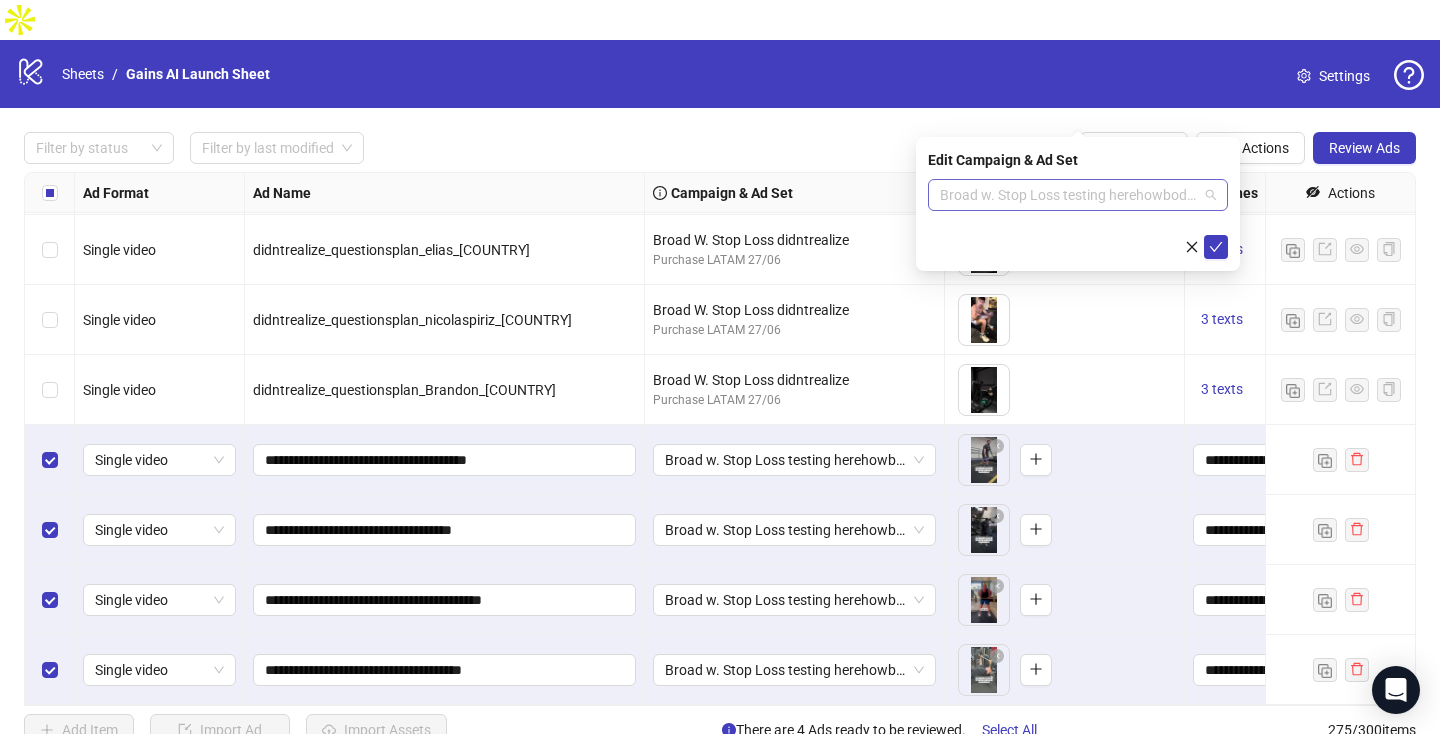 click on "Broad w. Stop Loss testing herehowbody wishIwhenstarted wantfastergym threedoingthingI" at bounding box center [1078, 195] 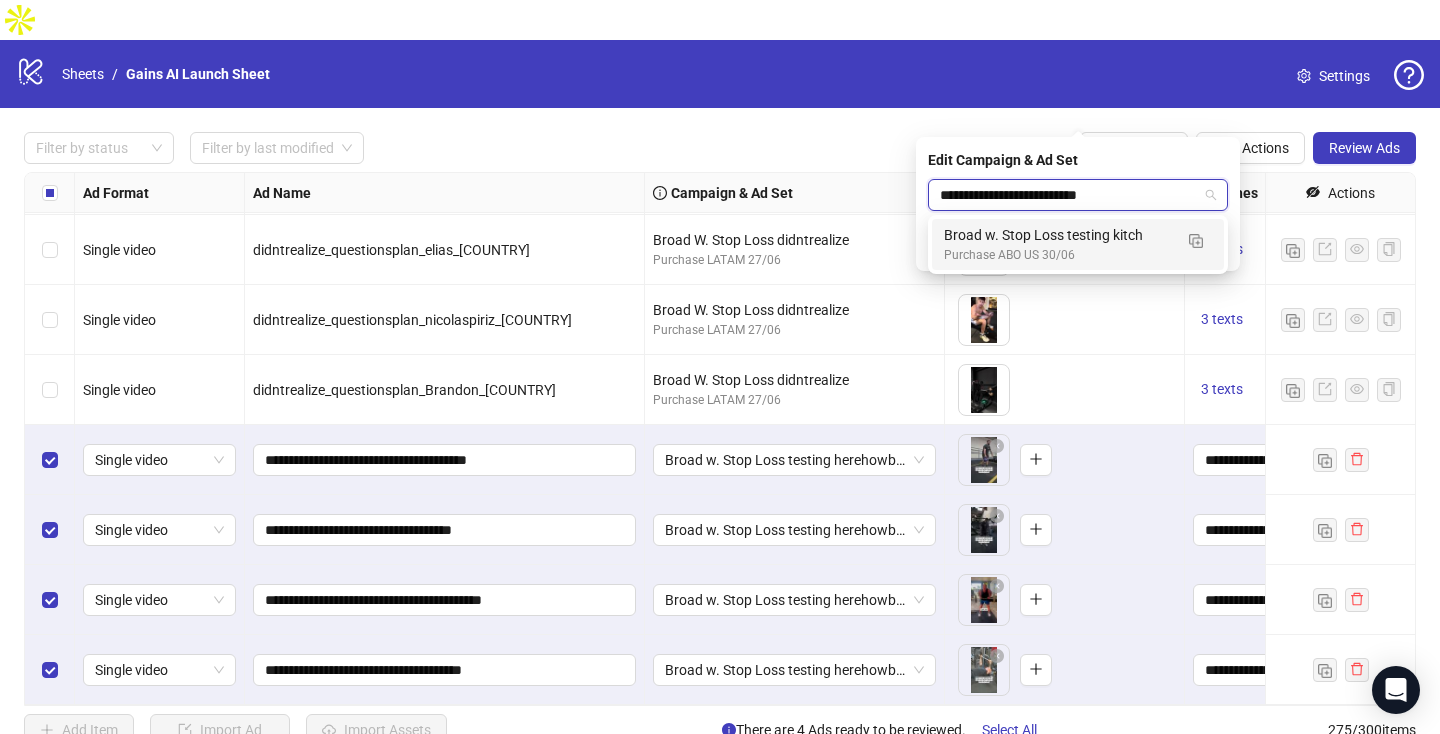 click on "Broad w. Stop Loss testing kitch" at bounding box center (1058, 235) 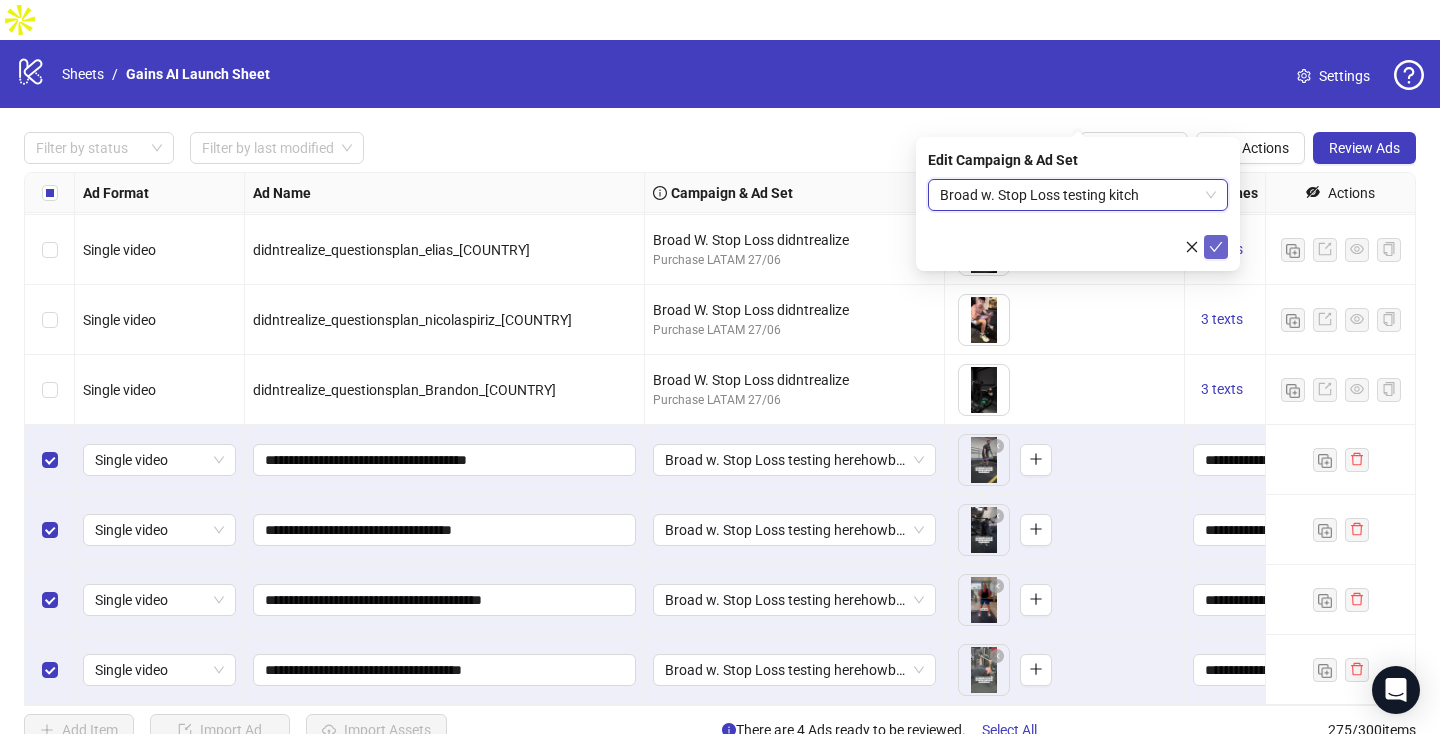 click at bounding box center [1216, 247] 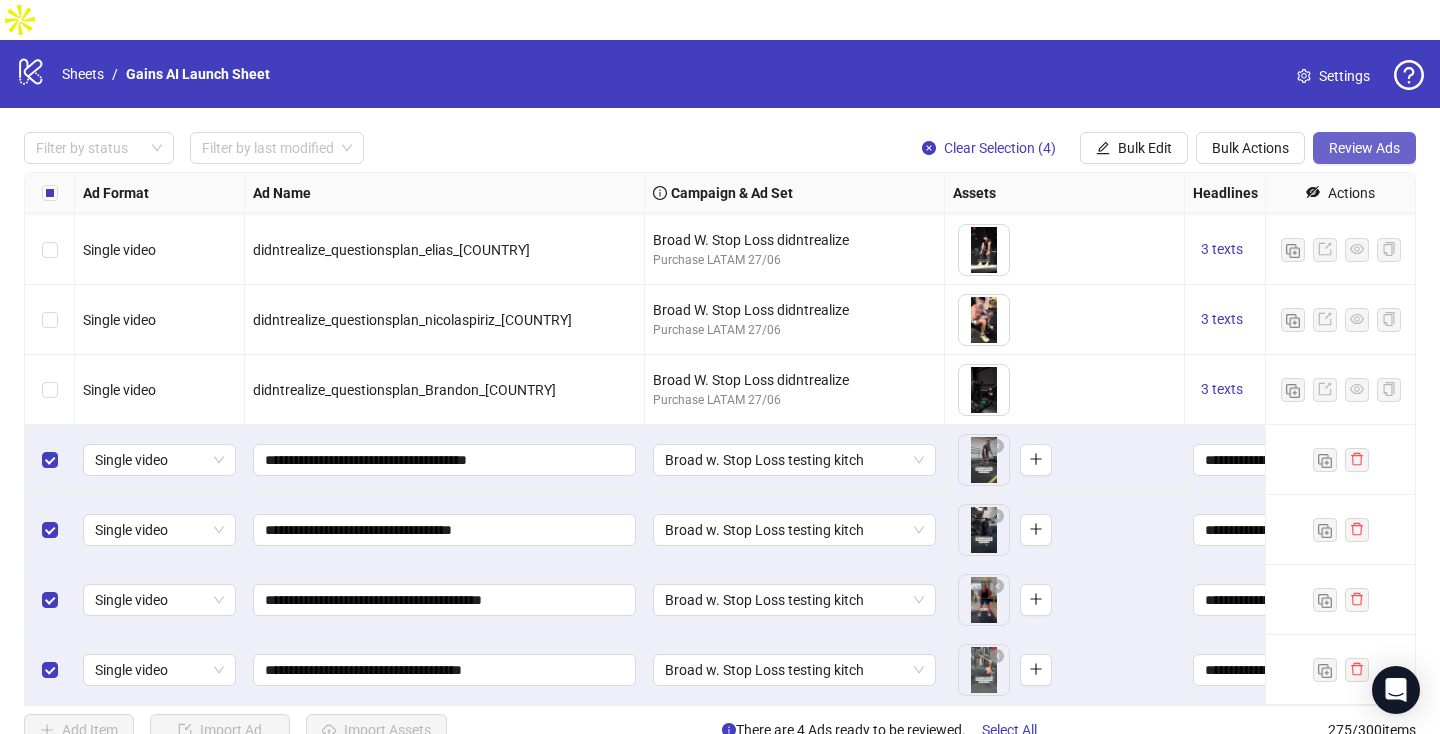 click on "Review Ads" at bounding box center (1364, 148) 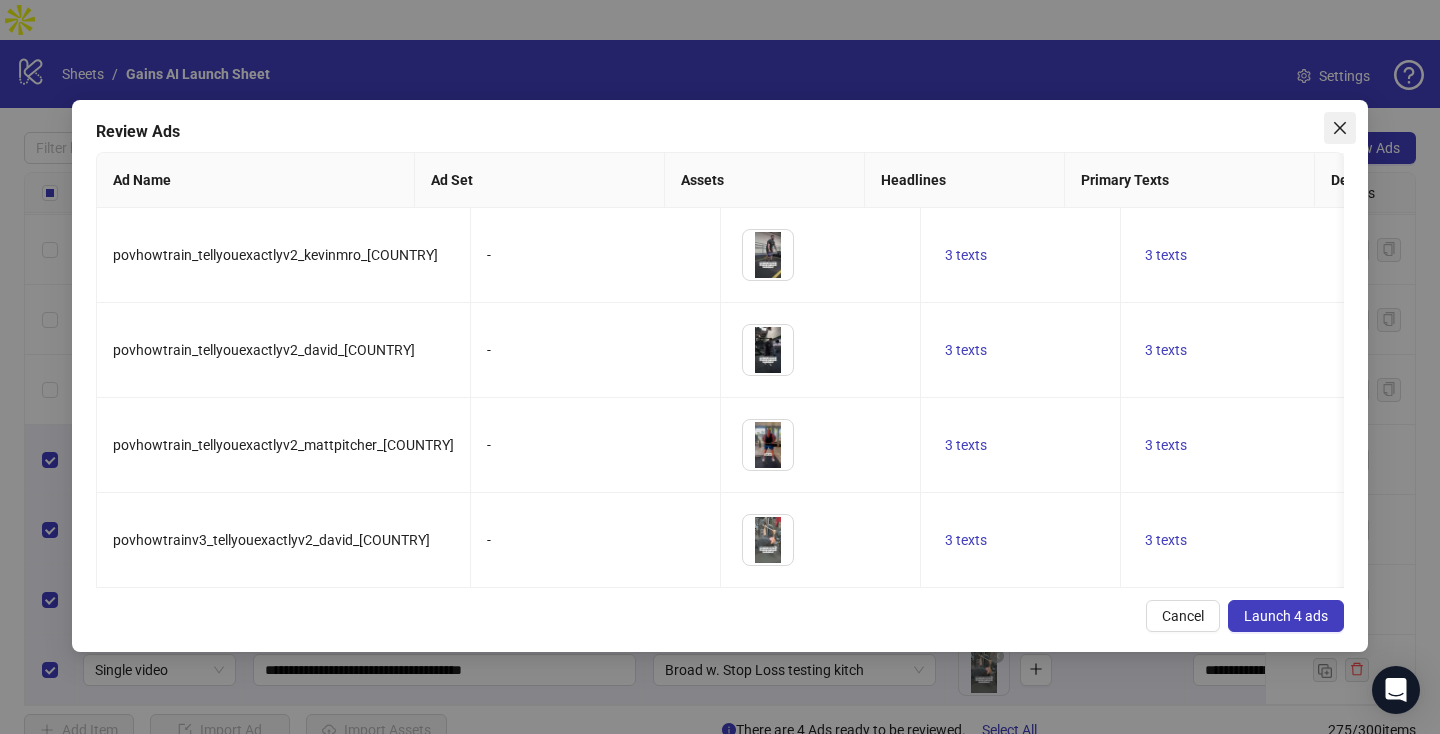 click at bounding box center [1340, 128] 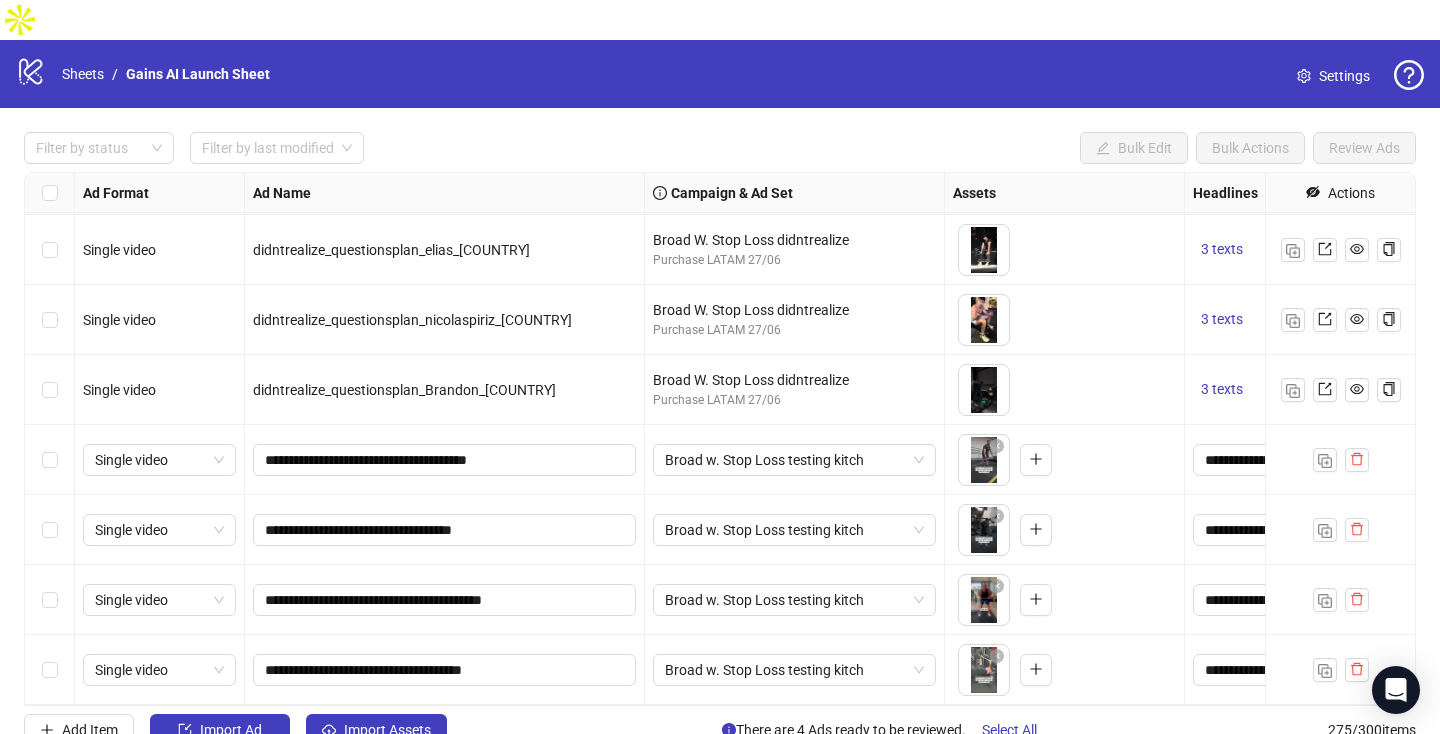 click at bounding box center (50, 600) 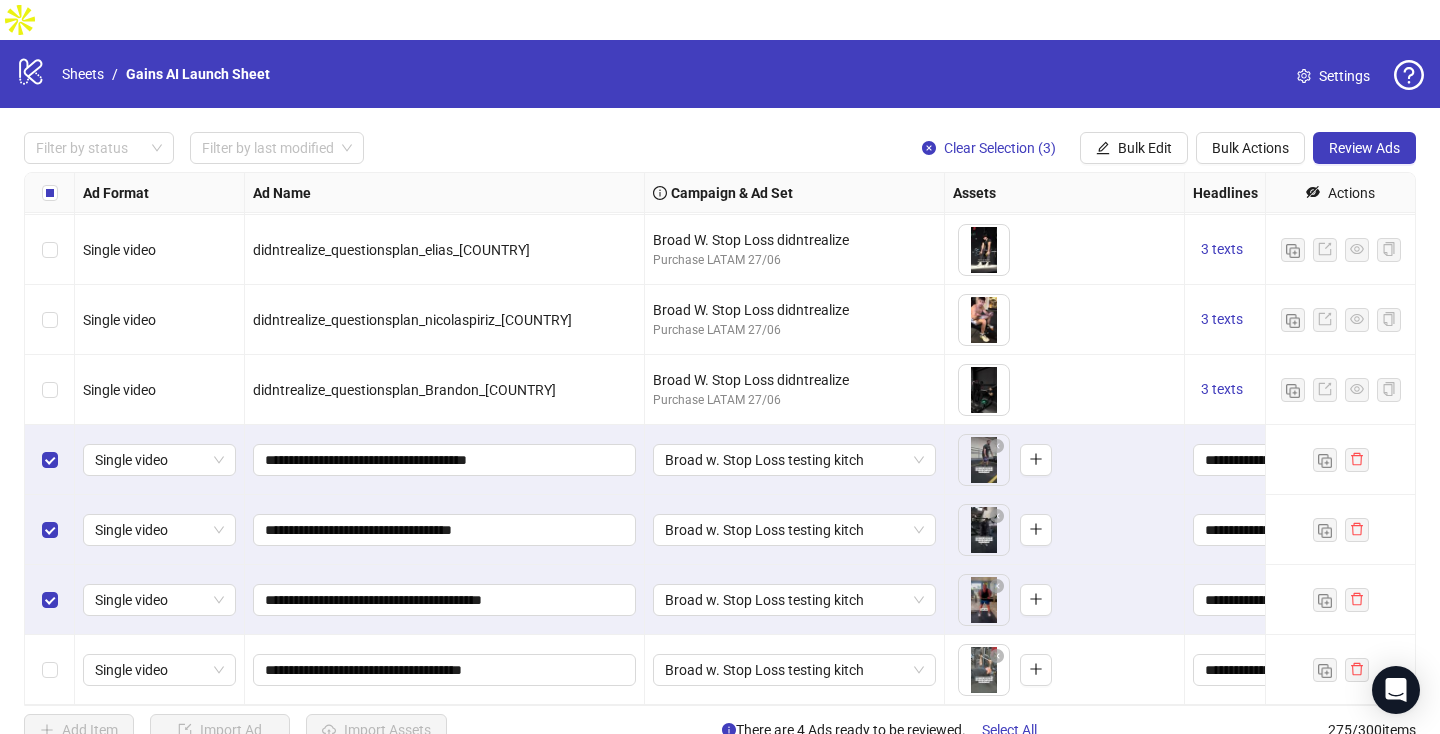 click at bounding box center (50, 670) 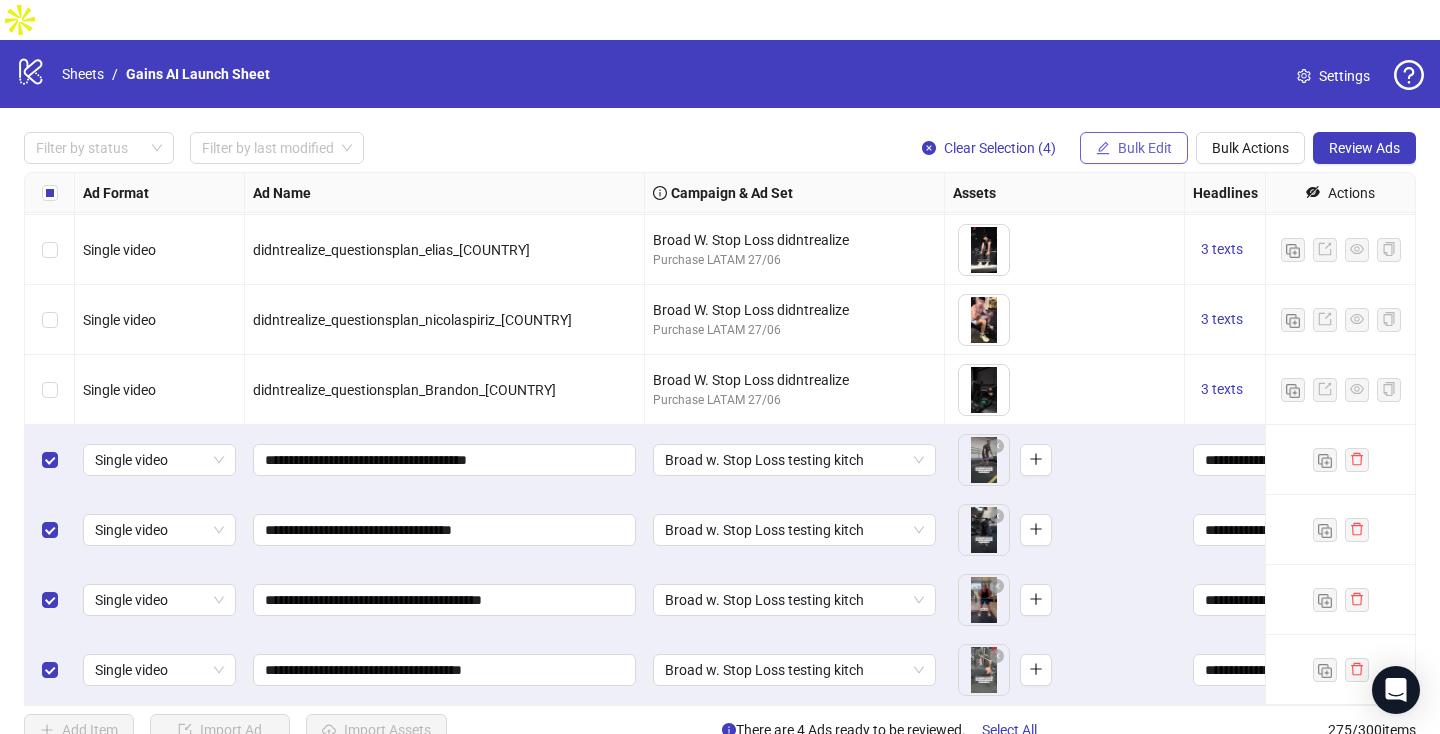 click on "Bulk Edit" at bounding box center (1145, 148) 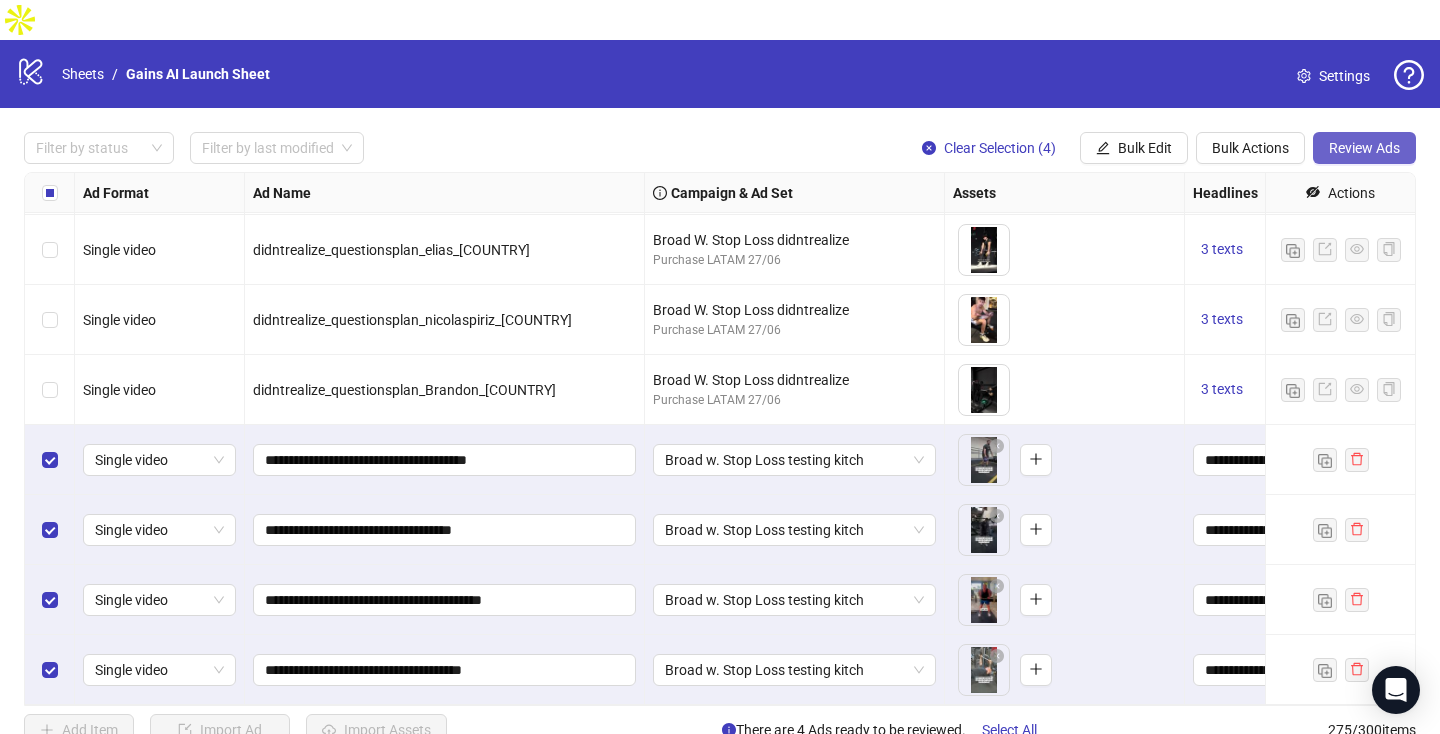 click on "Review Ads" at bounding box center (1364, 148) 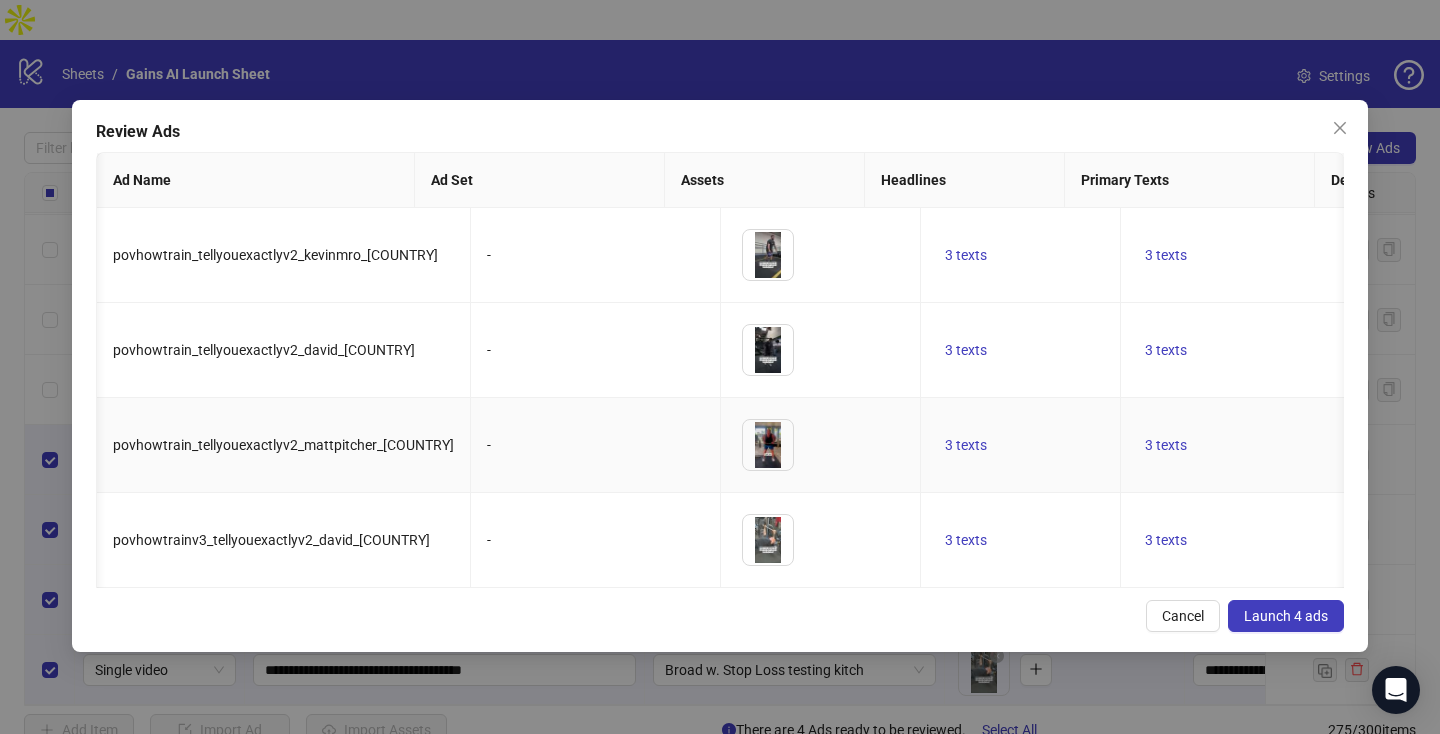 scroll, scrollTop: 0, scrollLeft: 431, axis: horizontal 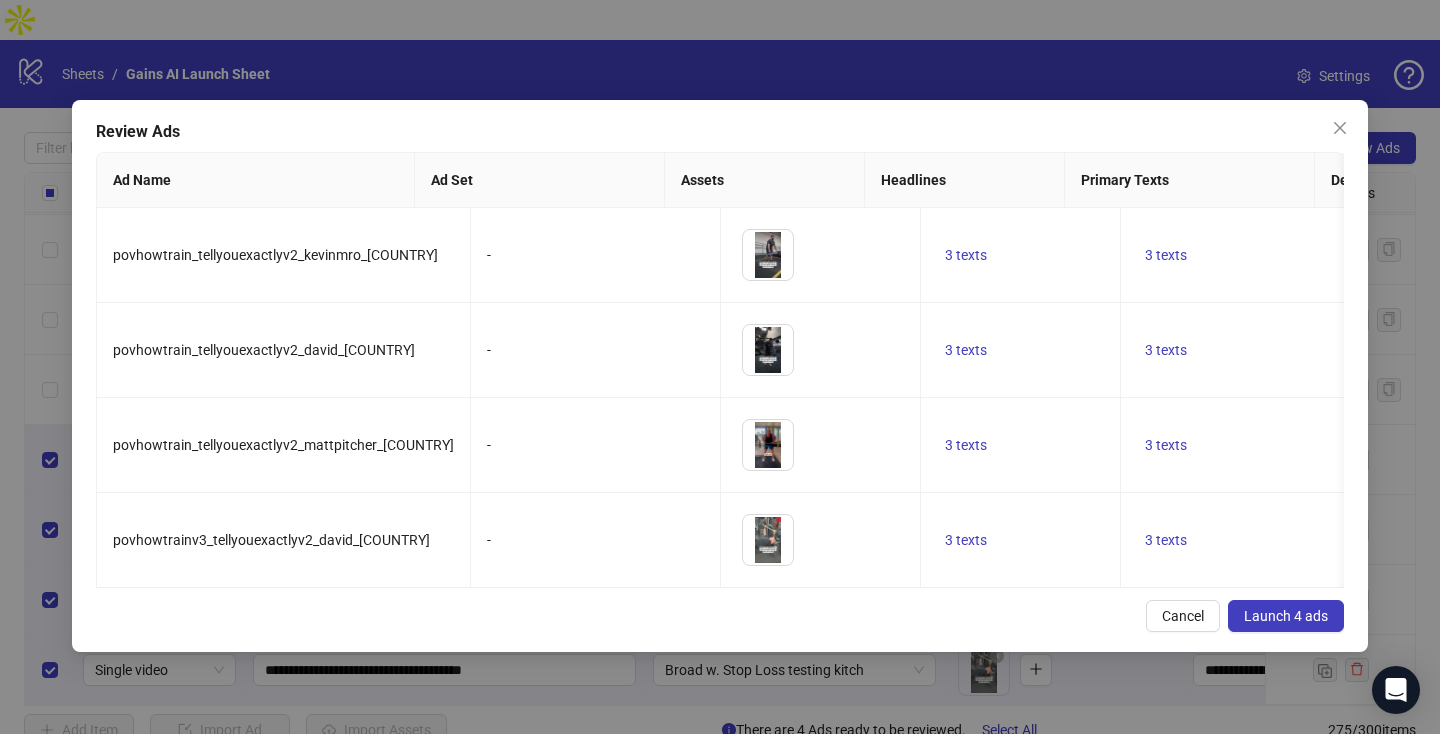 click on "Launch 4 ads" at bounding box center (1286, 616) 